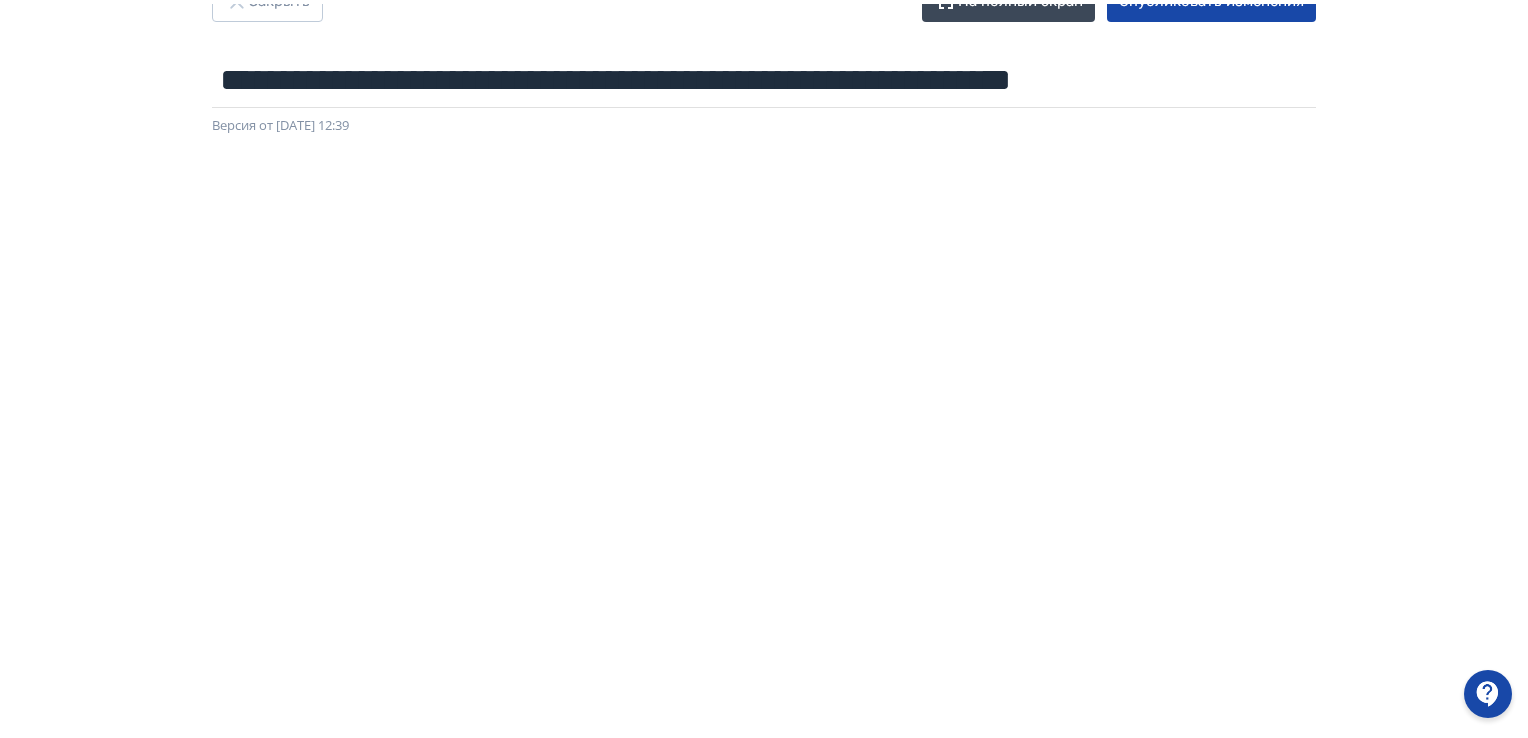 scroll, scrollTop: 0, scrollLeft: 0, axis: both 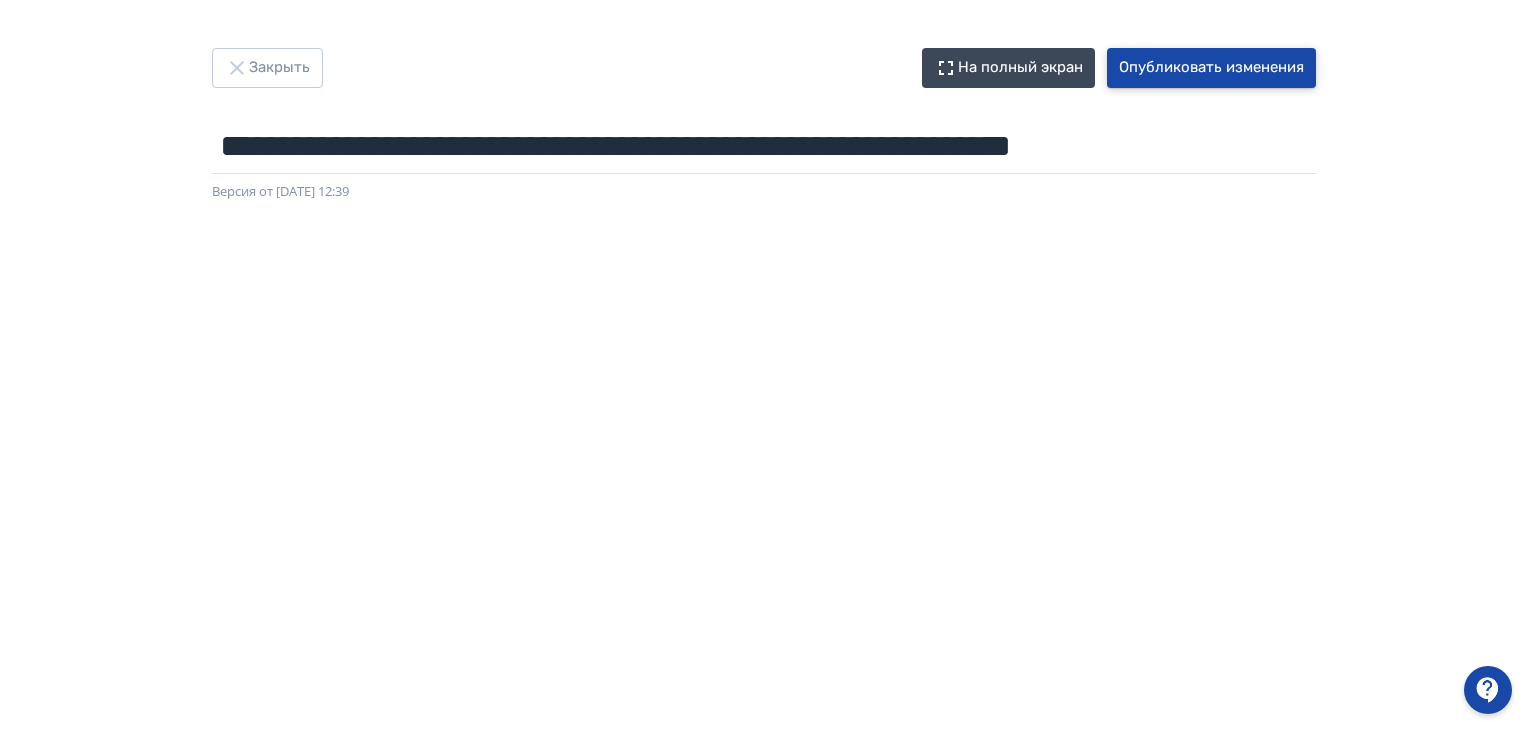 click on "Опубликовать изменения" at bounding box center (1211, 68) 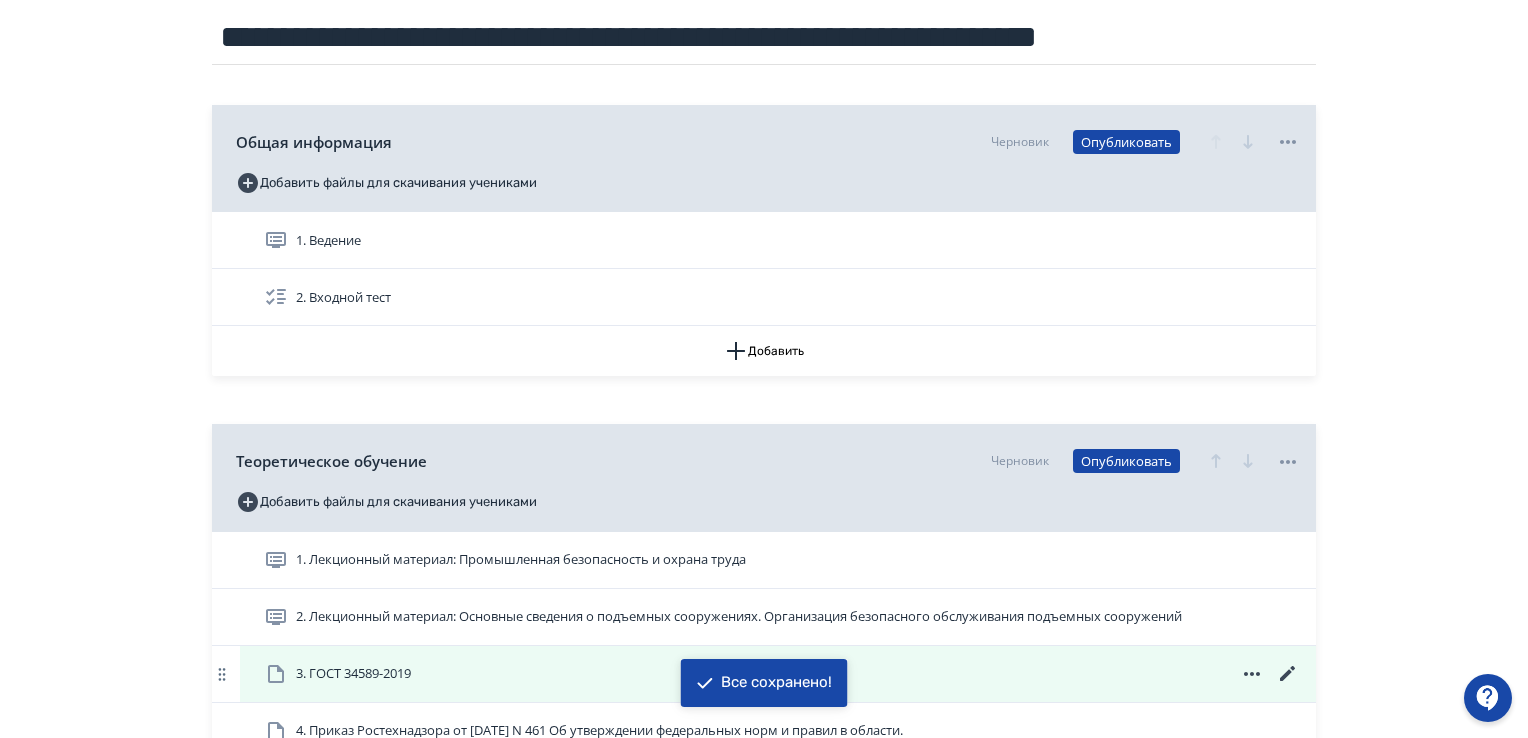 scroll, scrollTop: 500, scrollLeft: 0, axis: vertical 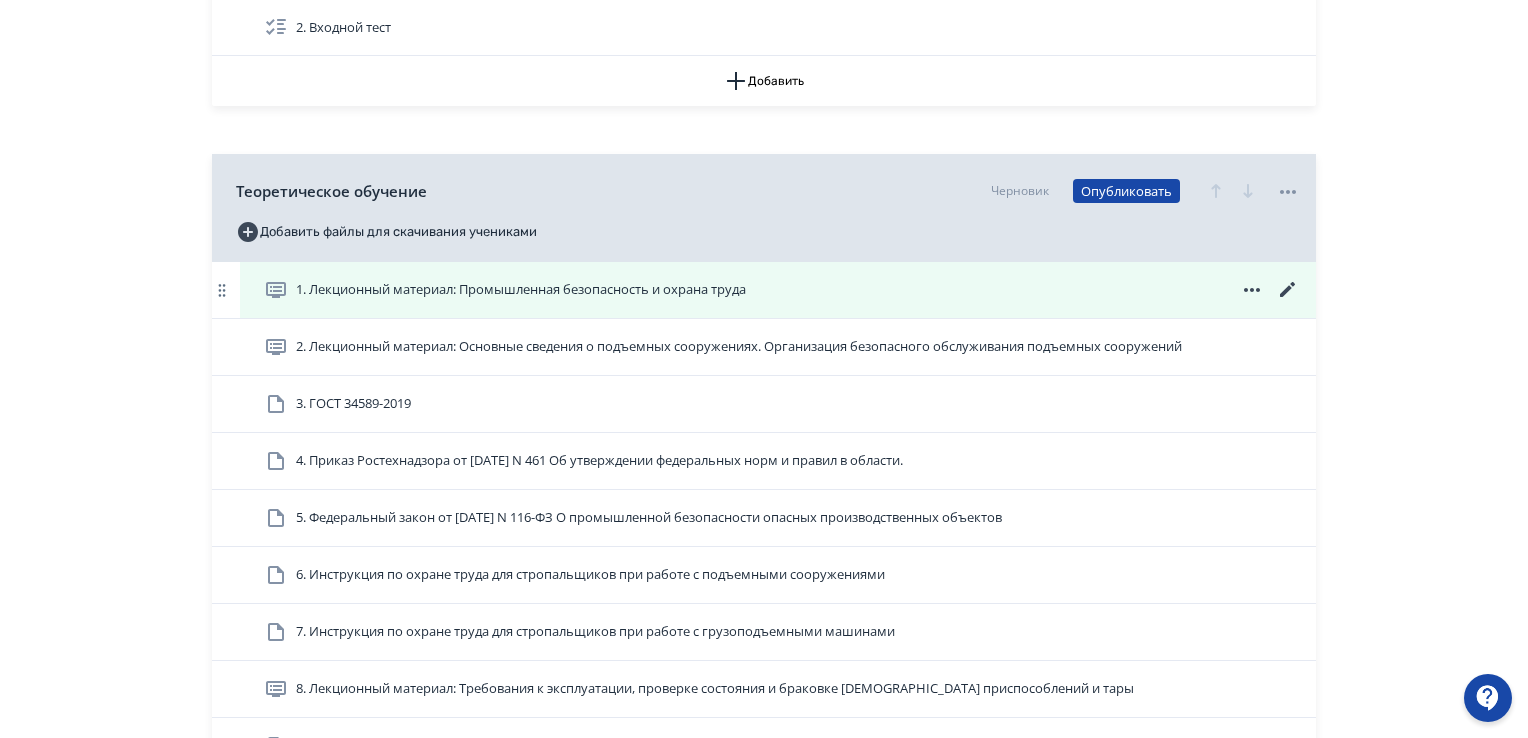 click 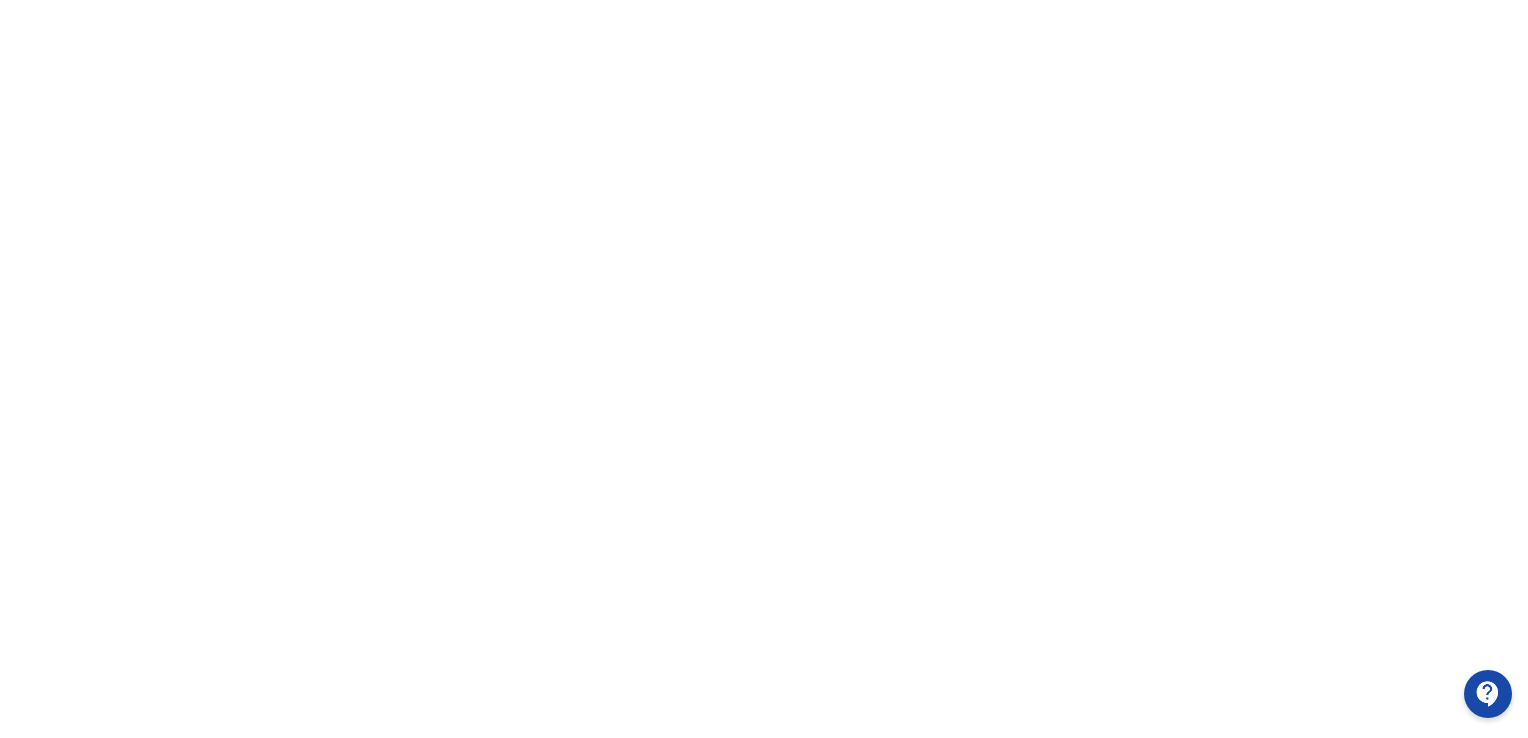 scroll, scrollTop: 0, scrollLeft: 0, axis: both 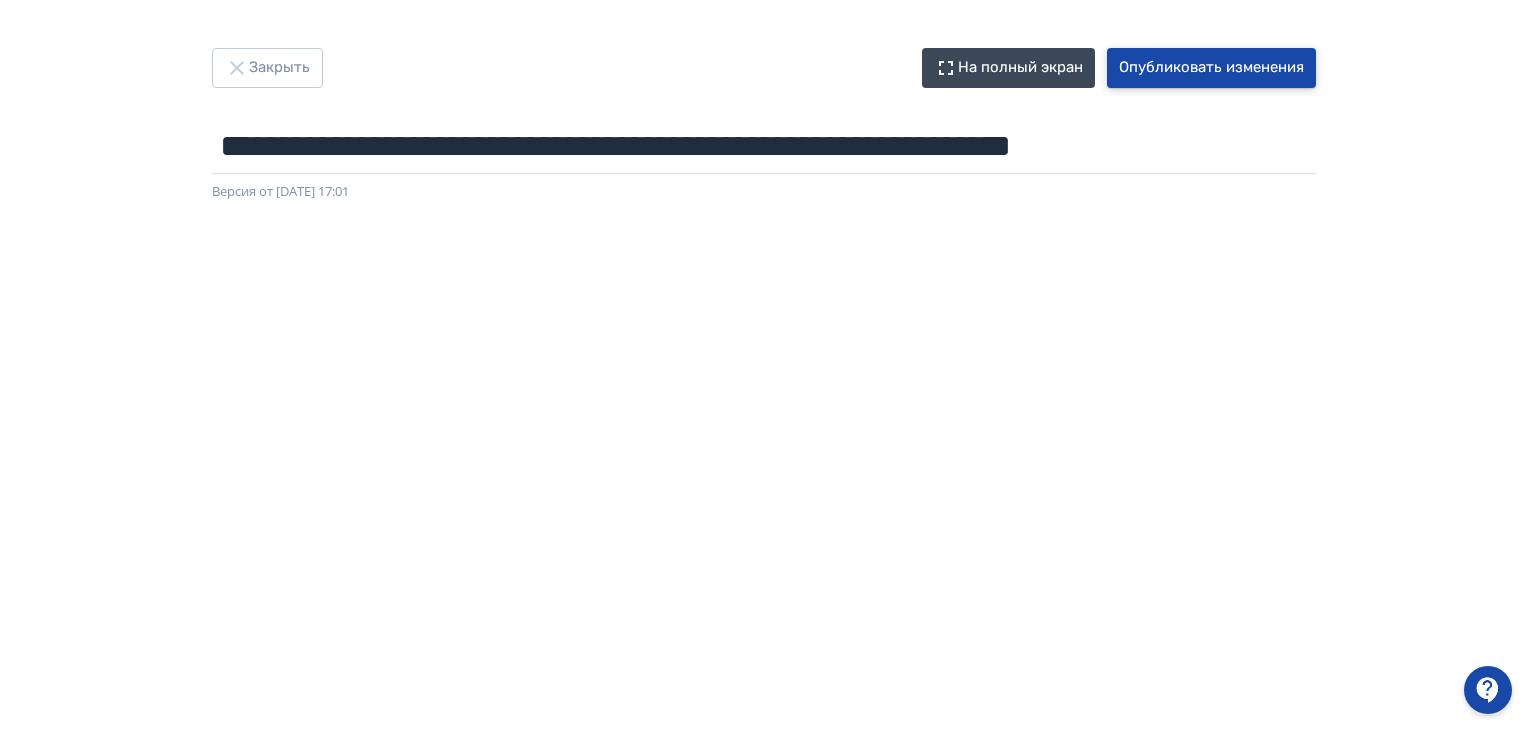 click on "Опубликовать изменения" at bounding box center [1211, 68] 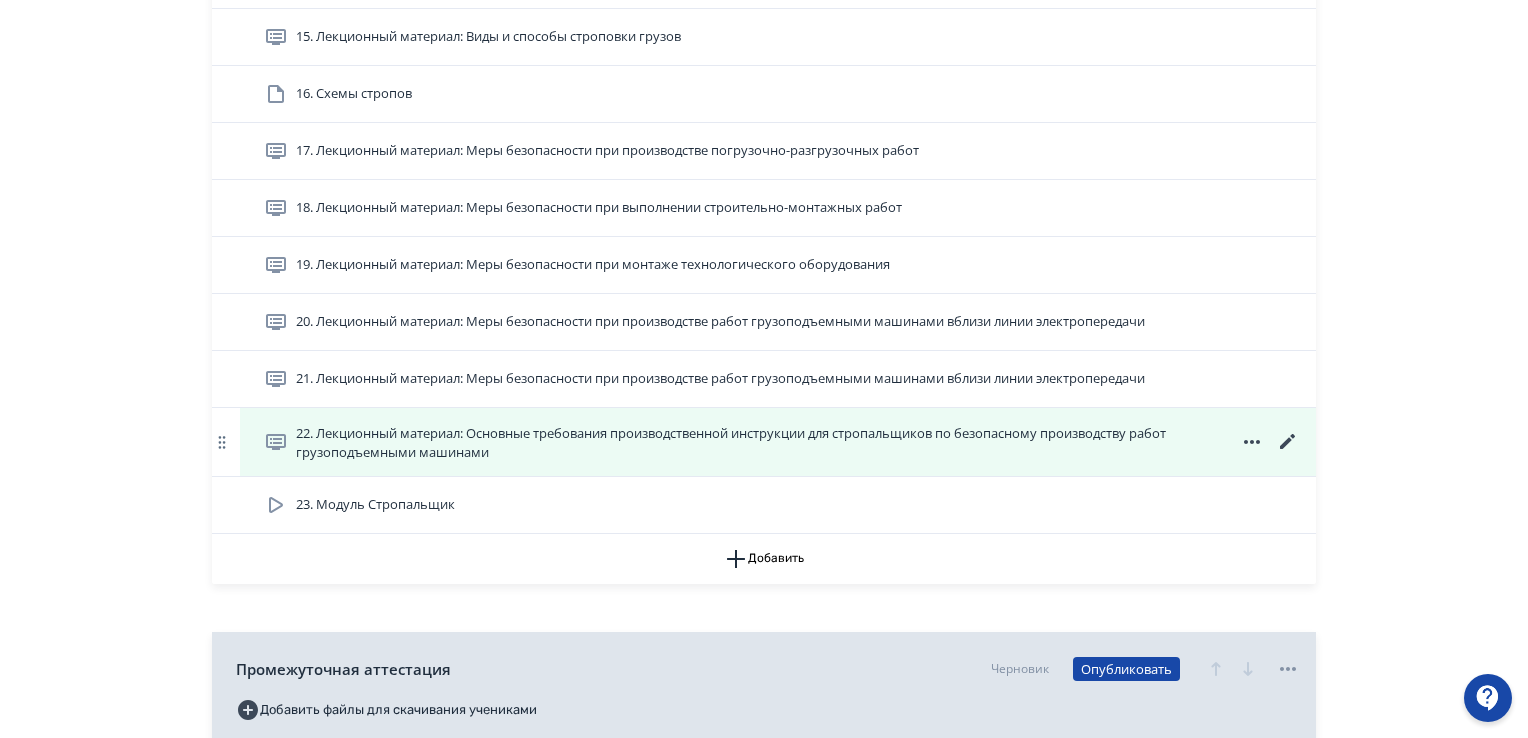 scroll, scrollTop: 1600, scrollLeft: 0, axis: vertical 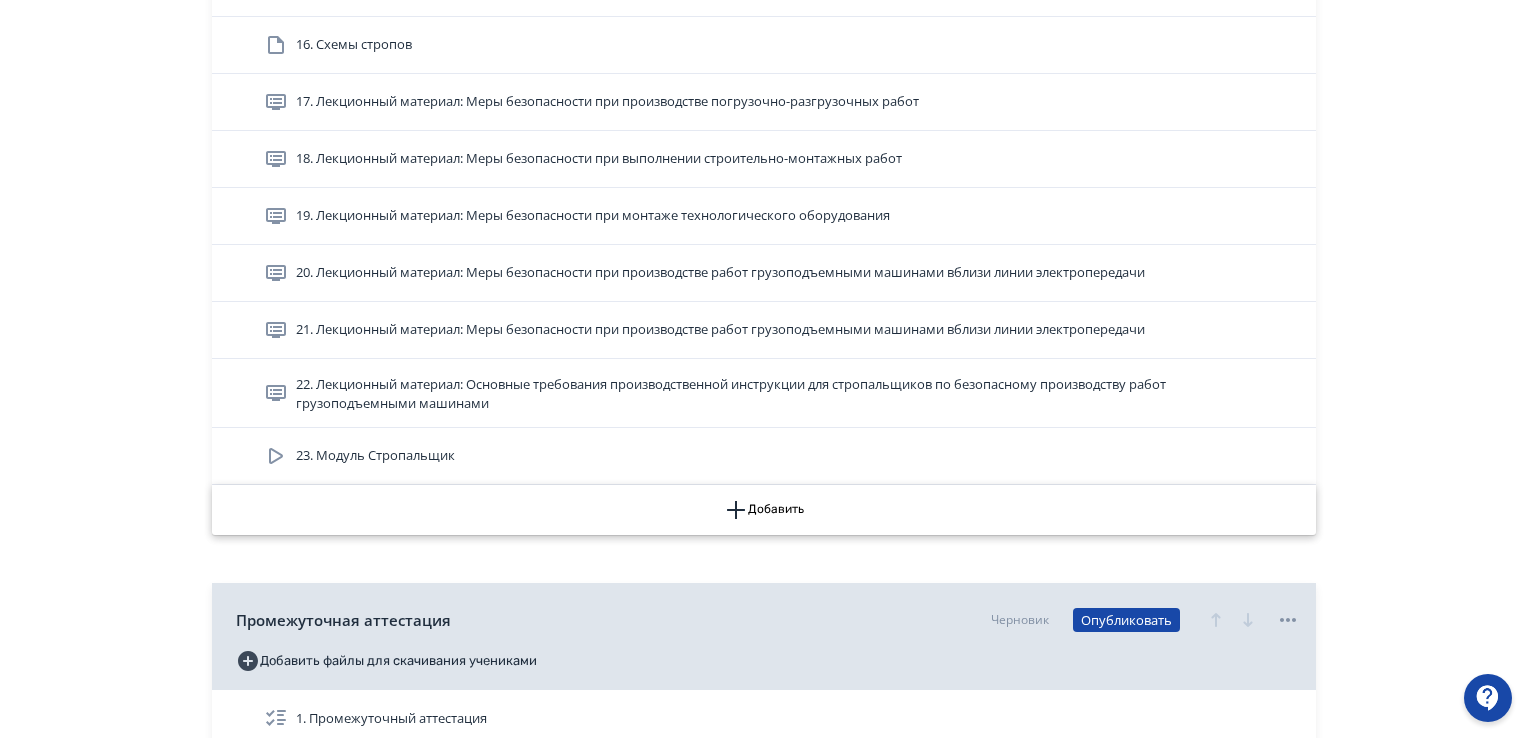 click 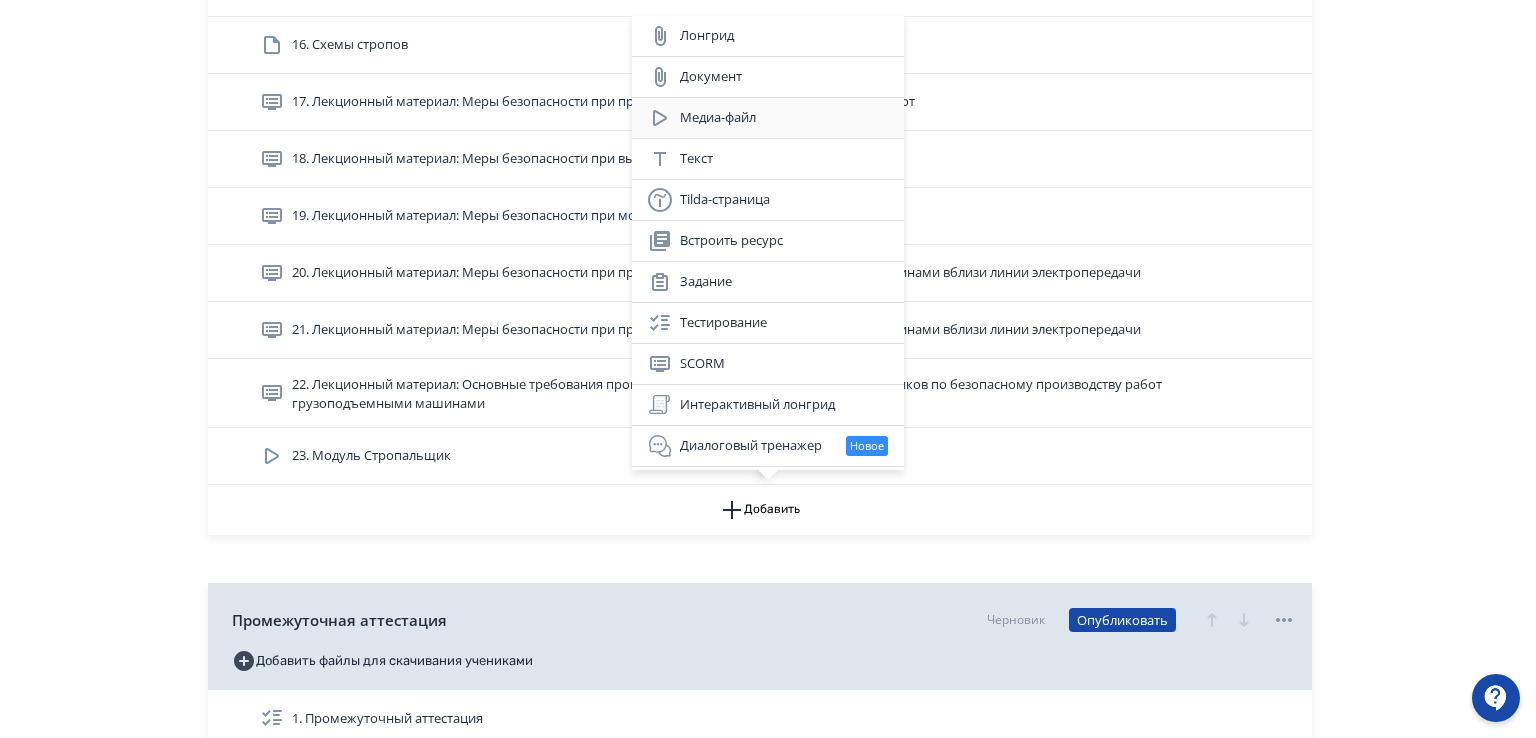 click on "Медиа-файл" at bounding box center (768, 118) 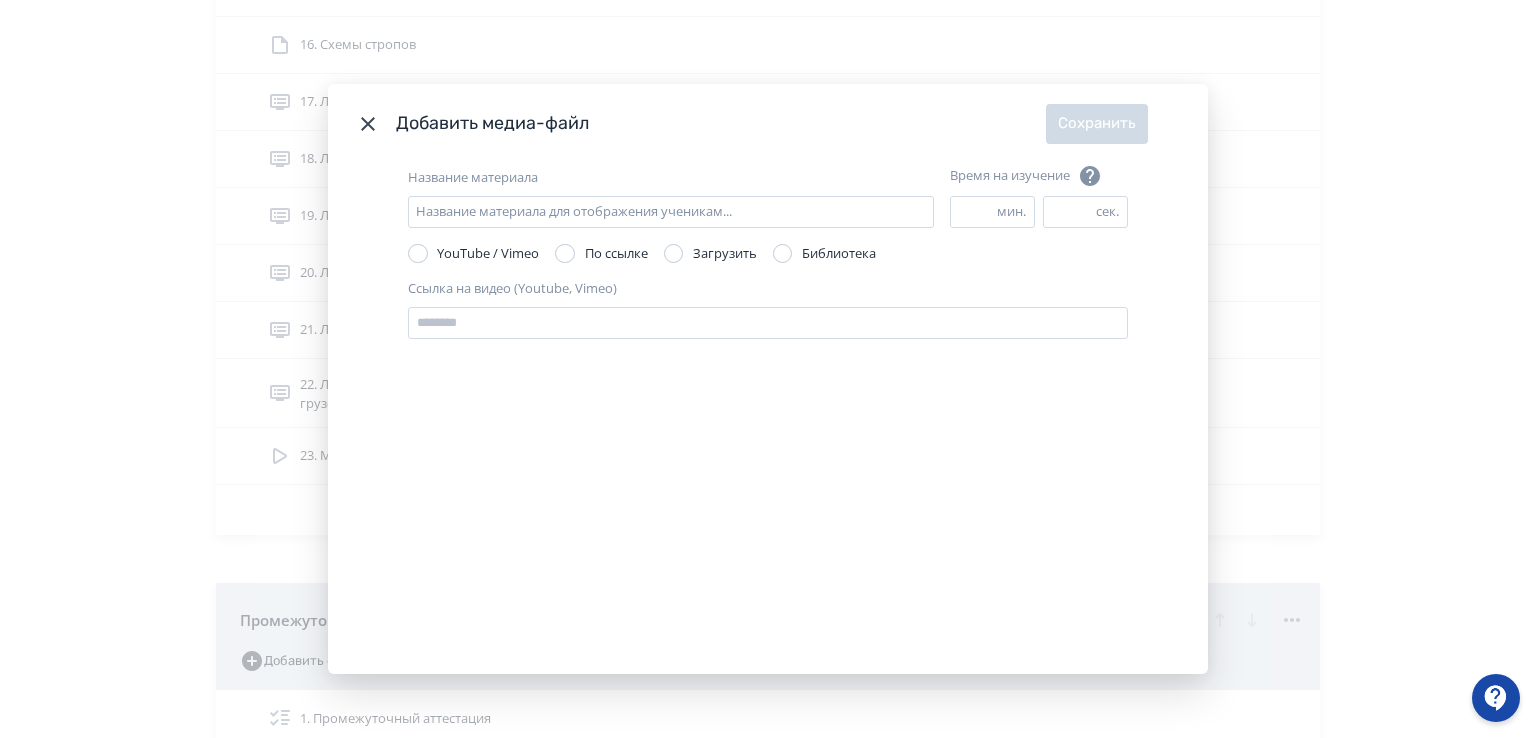 click 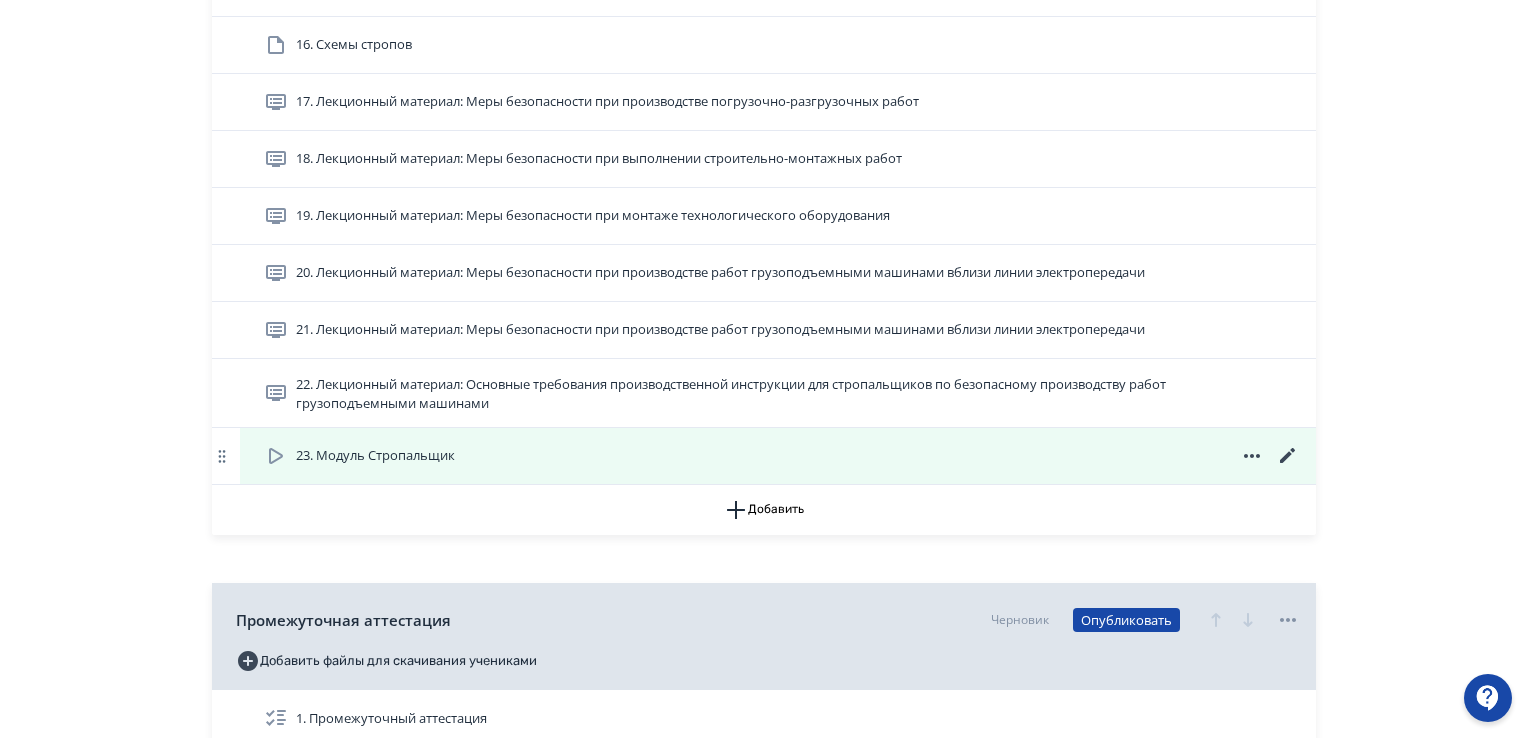click on "23. Модуль Стропальщик" at bounding box center [375, 456] 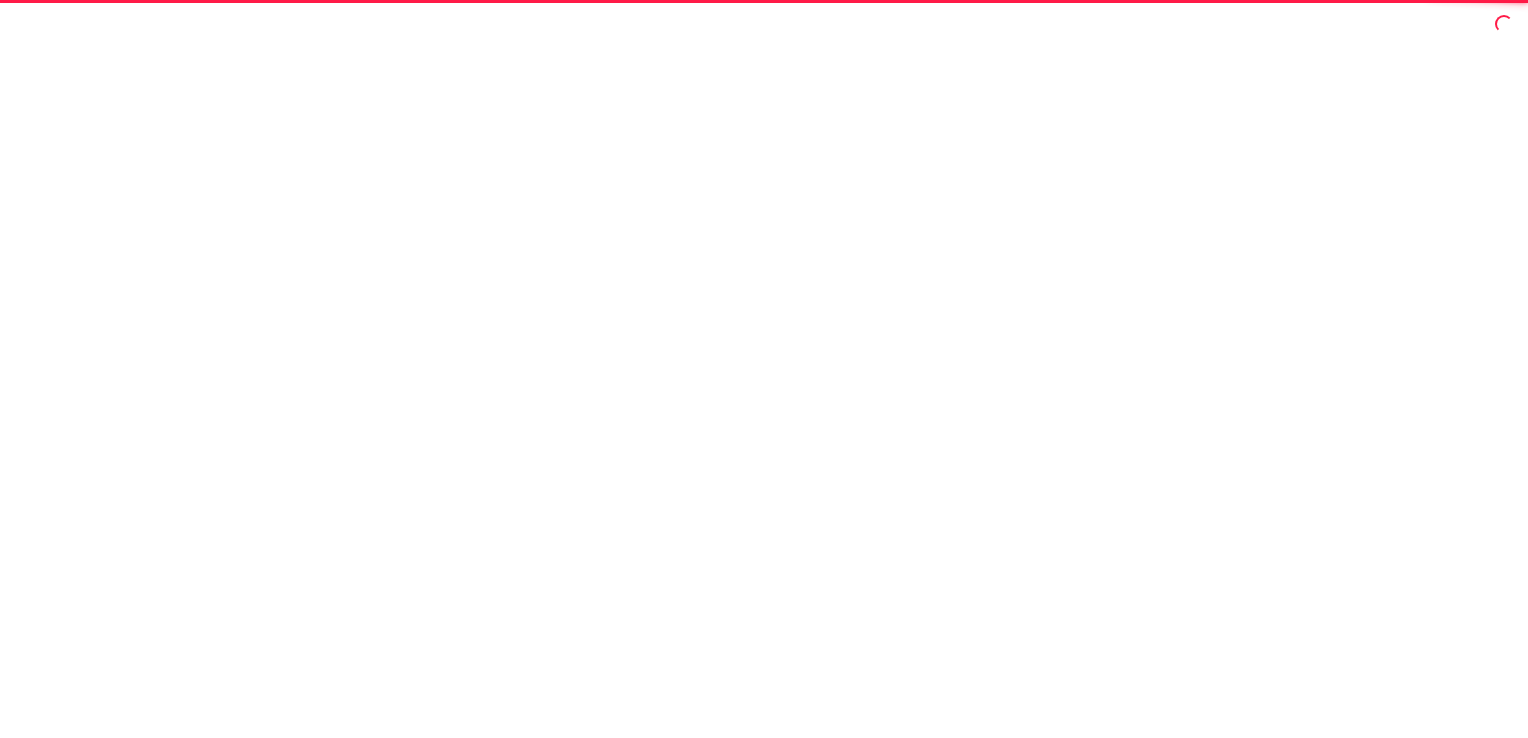 scroll, scrollTop: 0, scrollLeft: 0, axis: both 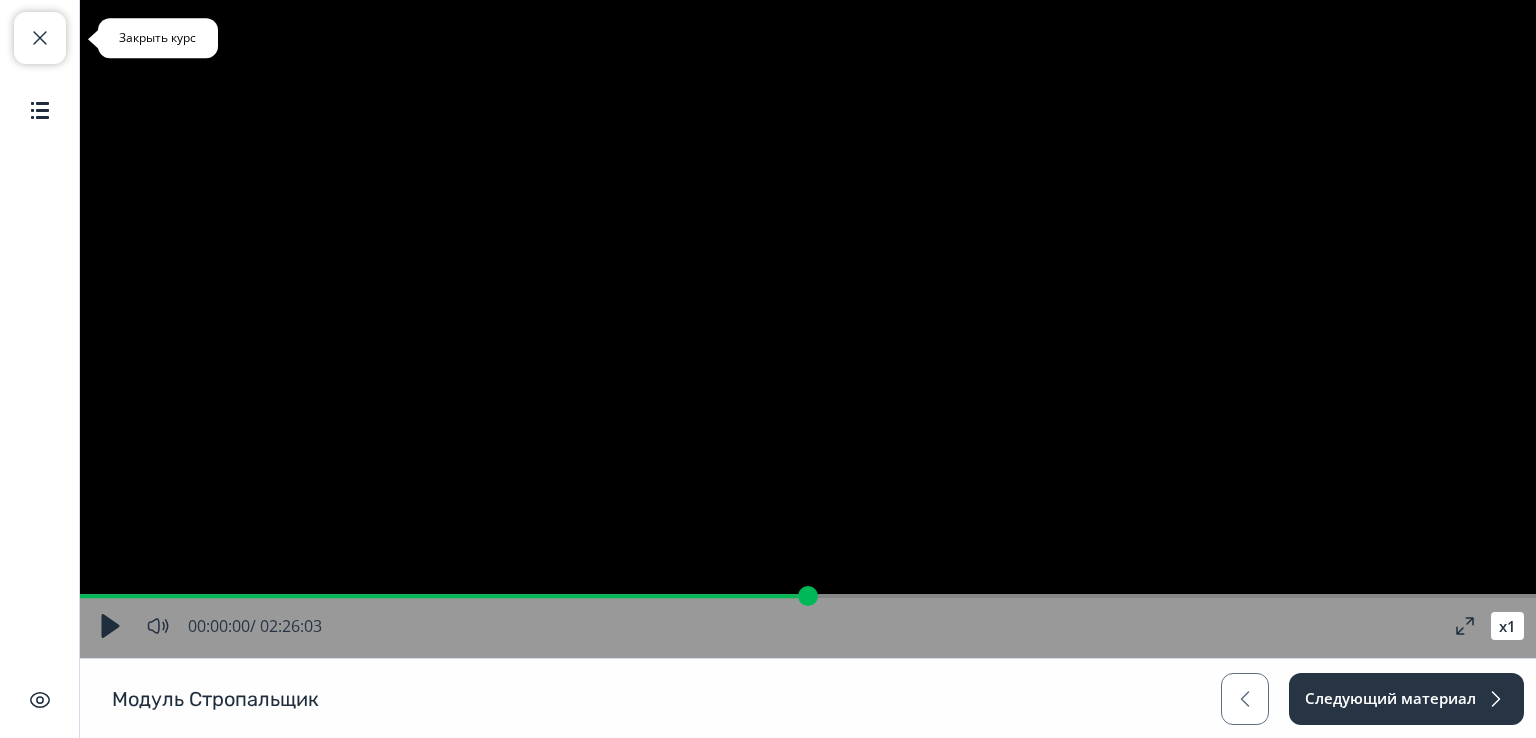click at bounding box center (40, 38) 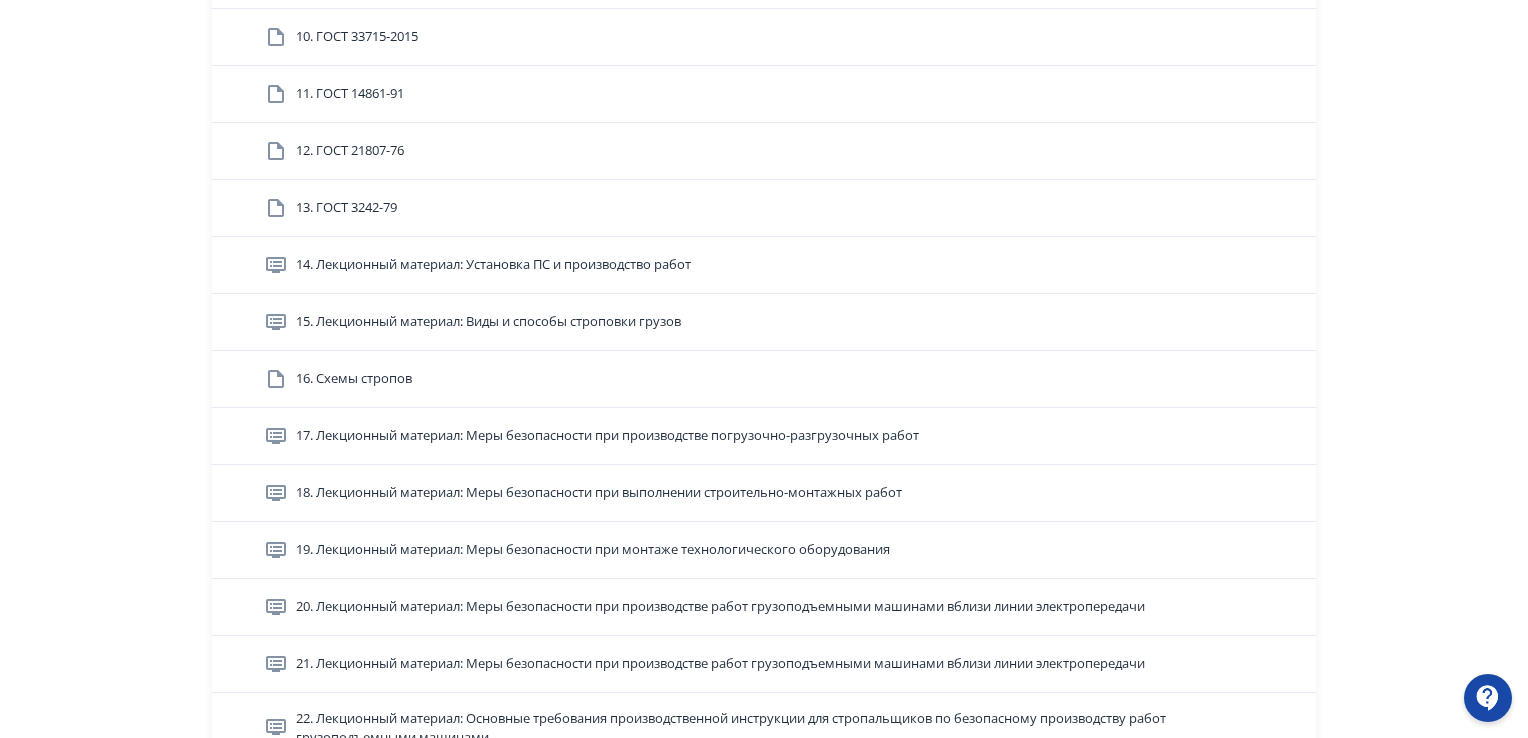 scroll, scrollTop: 1500, scrollLeft: 0, axis: vertical 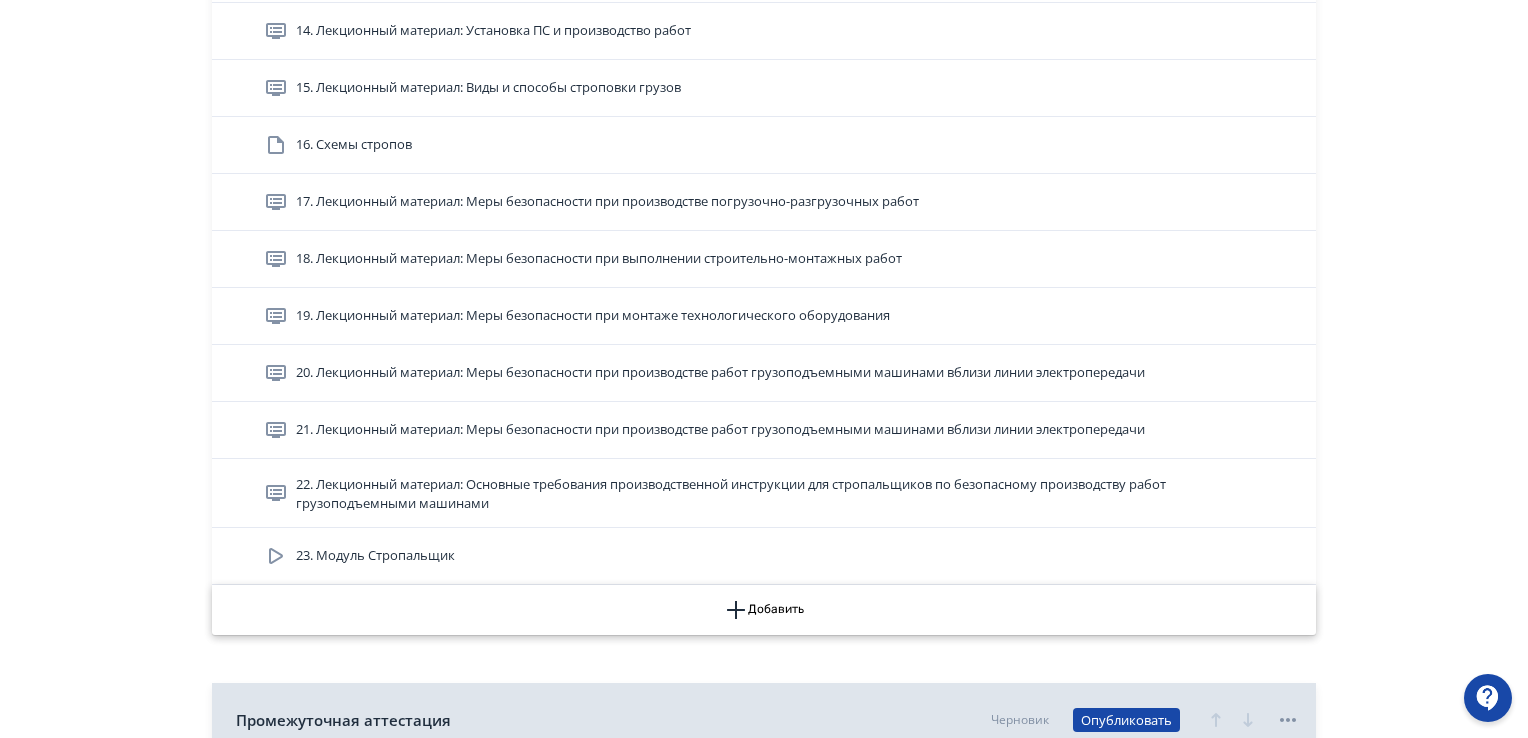 click on "Добавить" at bounding box center (764, 610) 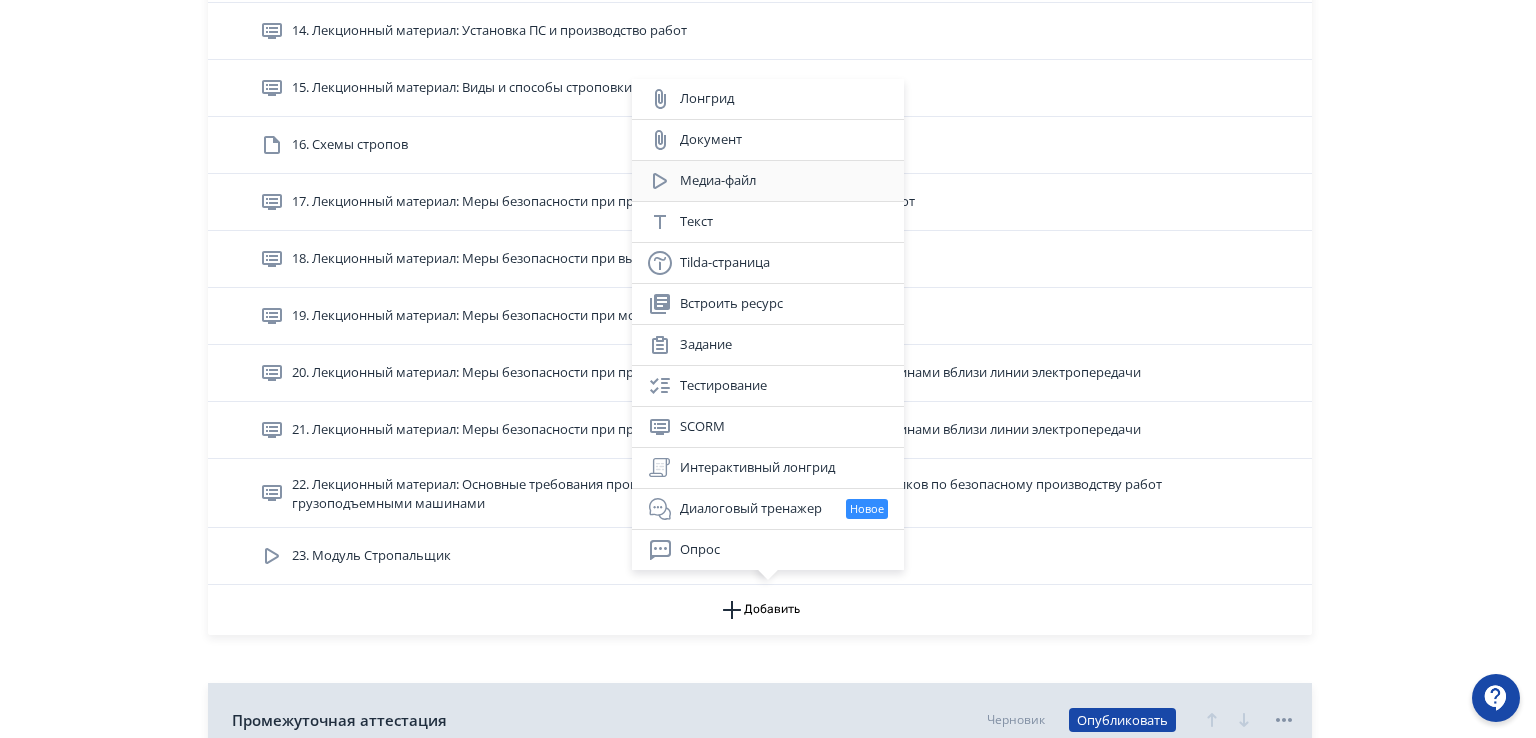 click on "Медиа-файл" at bounding box center (768, 181) 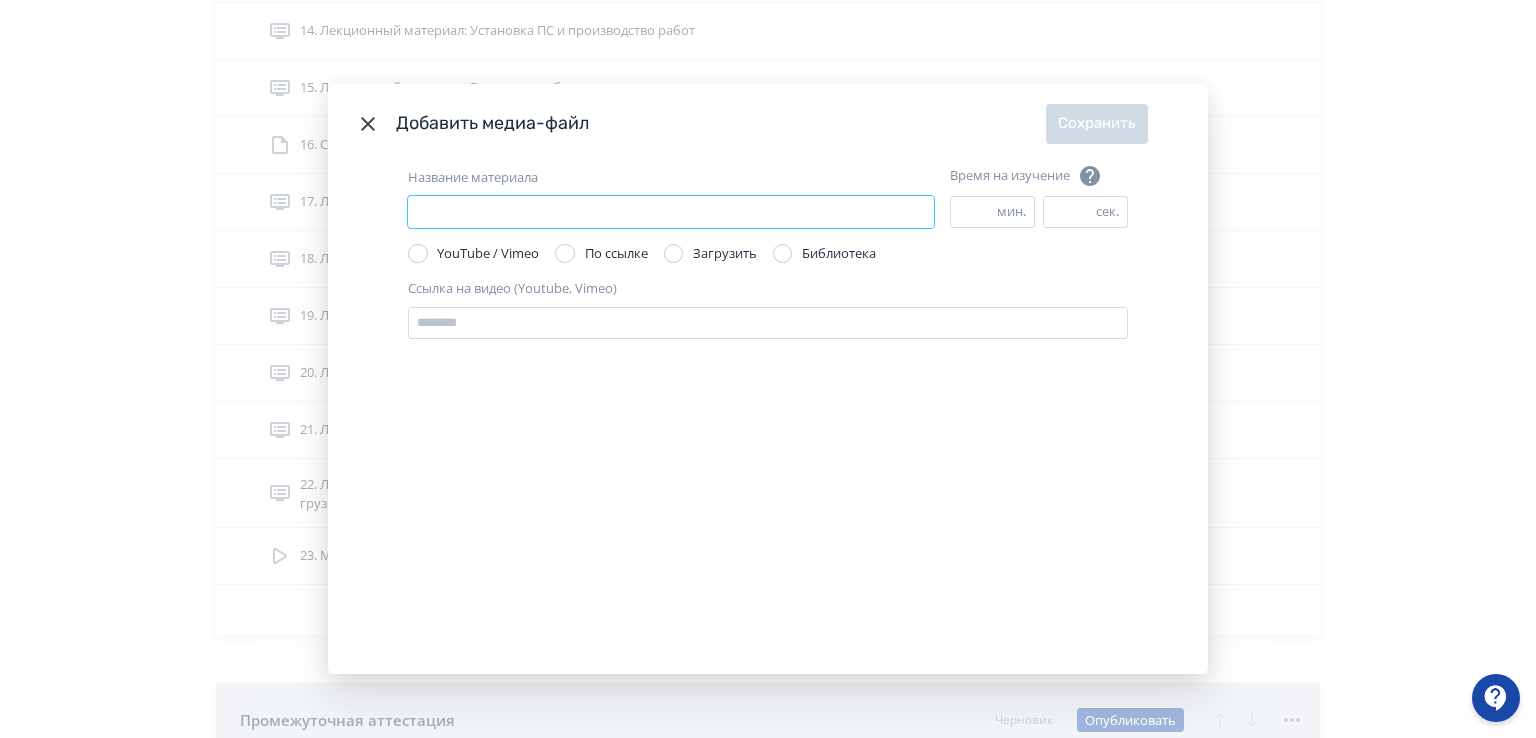 click on "Название материала" at bounding box center [671, 212] 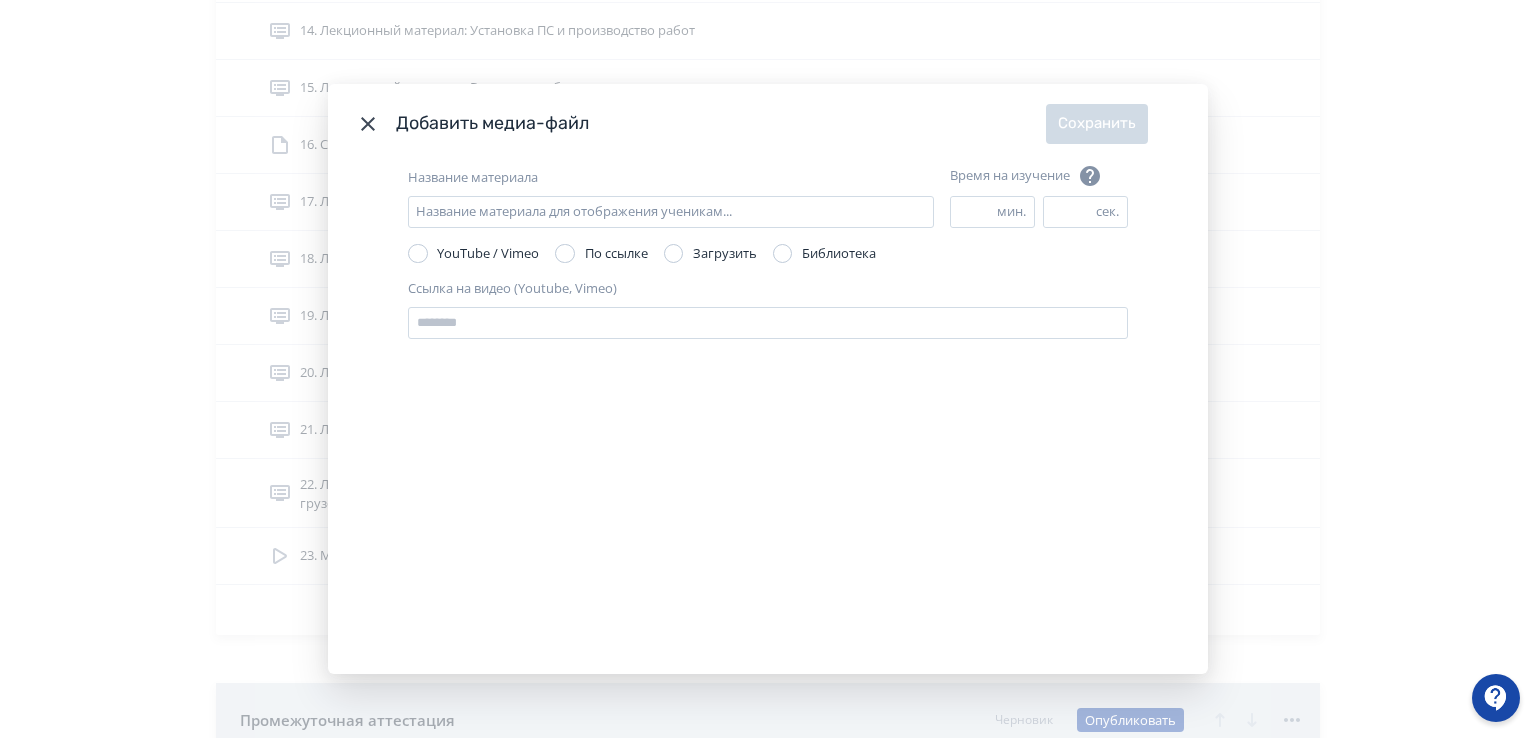 drag, startPoint x: 923, startPoint y: 465, endPoint x: 866, endPoint y: 406, distance: 82.036575 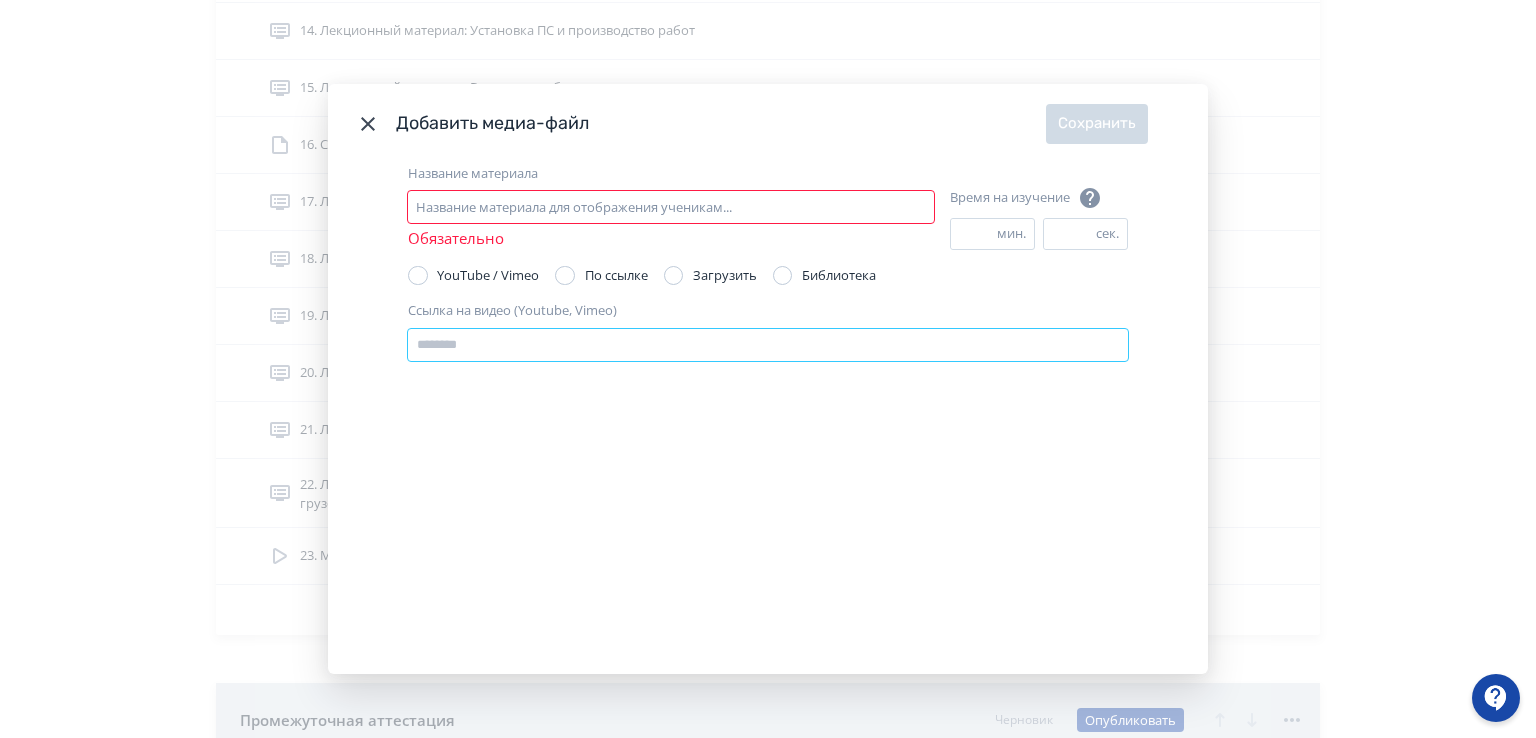 click on "Ссылка на видео (Youtube, Vimeo)" at bounding box center (768, 345) 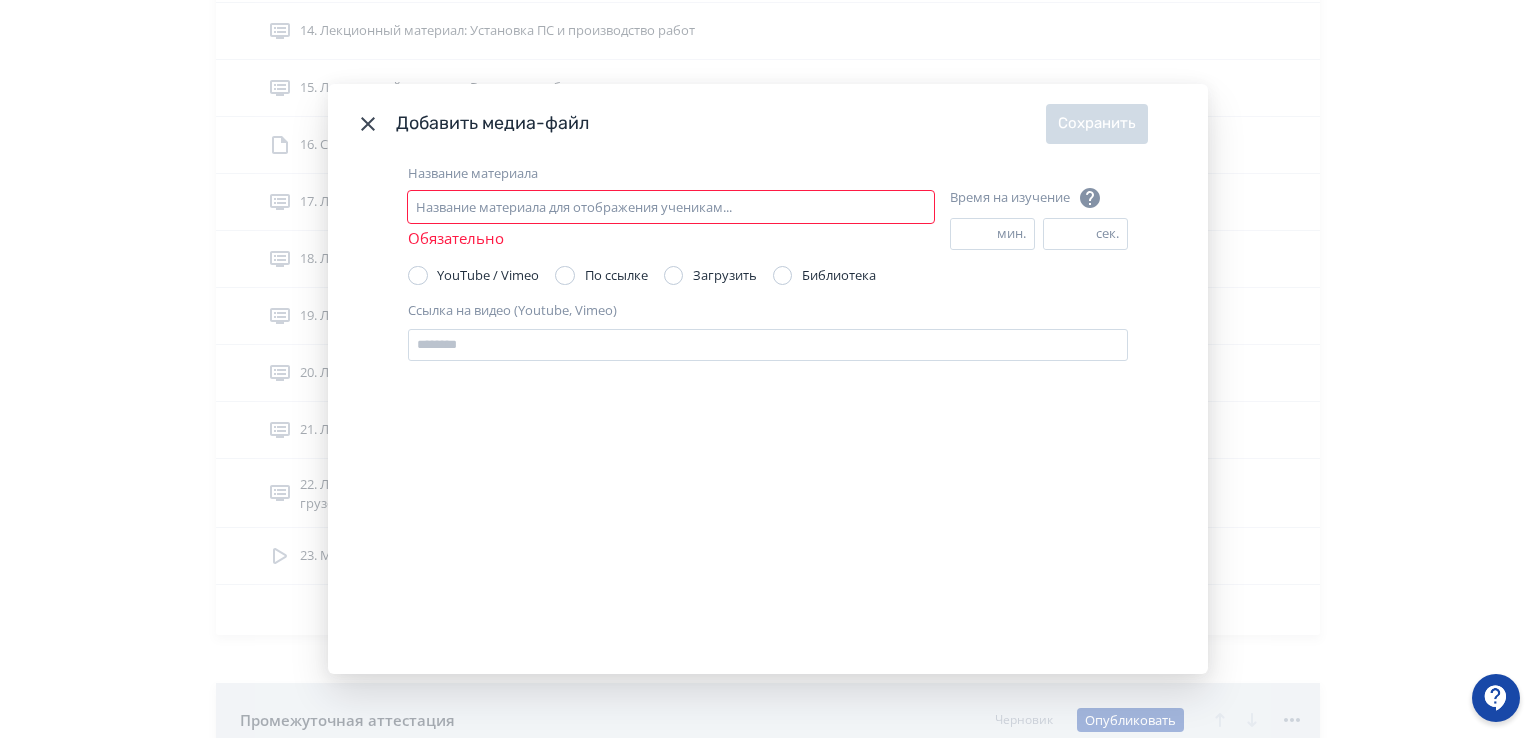 drag, startPoint x: 794, startPoint y: 349, endPoint x: 515, endPoint y: 438, distance: 292.8515 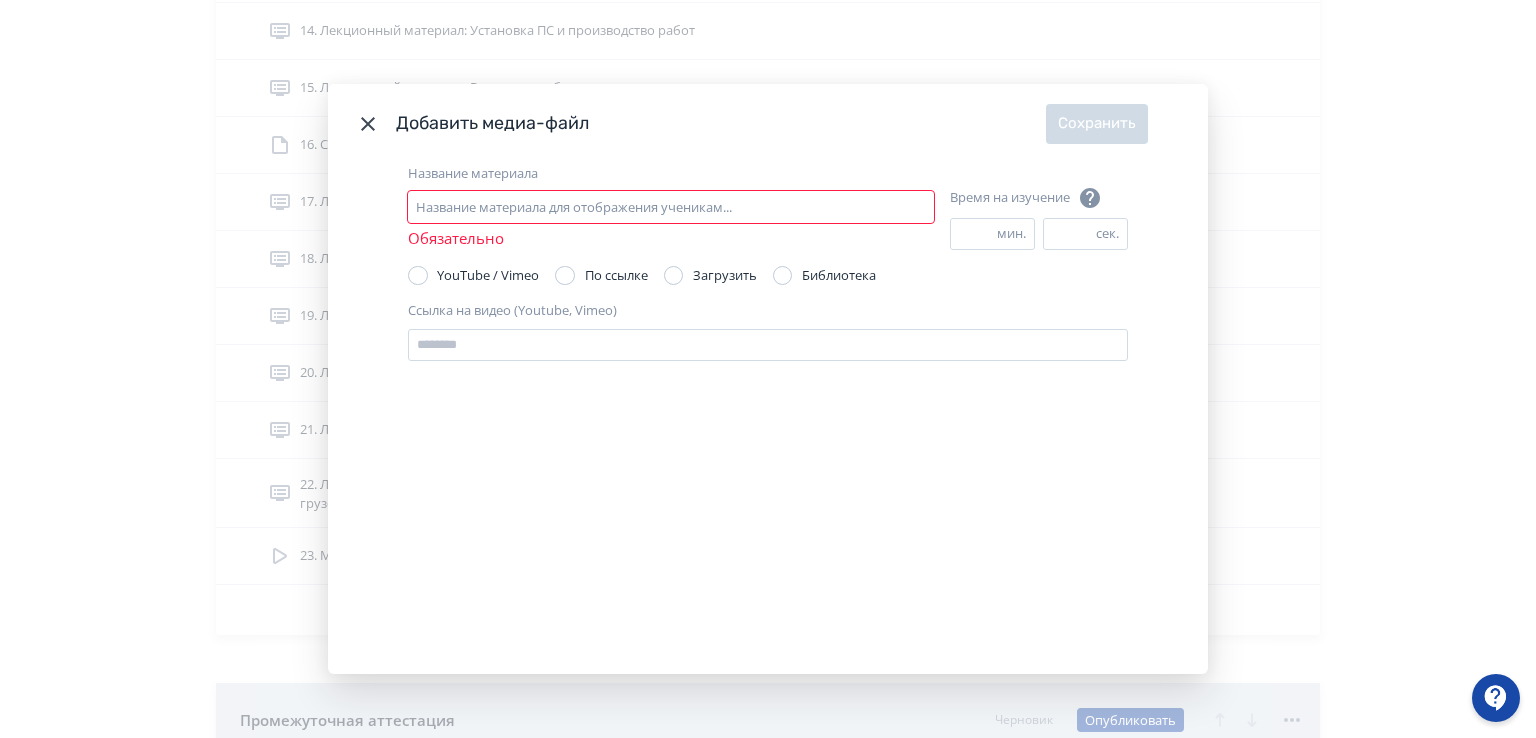 click on "Название материала Название материала для отображения ученикам... Обязательно Время на изучение * мин. ** сек. YouTube / Vimeo По ссылке Загрузить Библиотека Ссылка на видео (Youtube, Vimeo)" at bounding box center [768, 419] 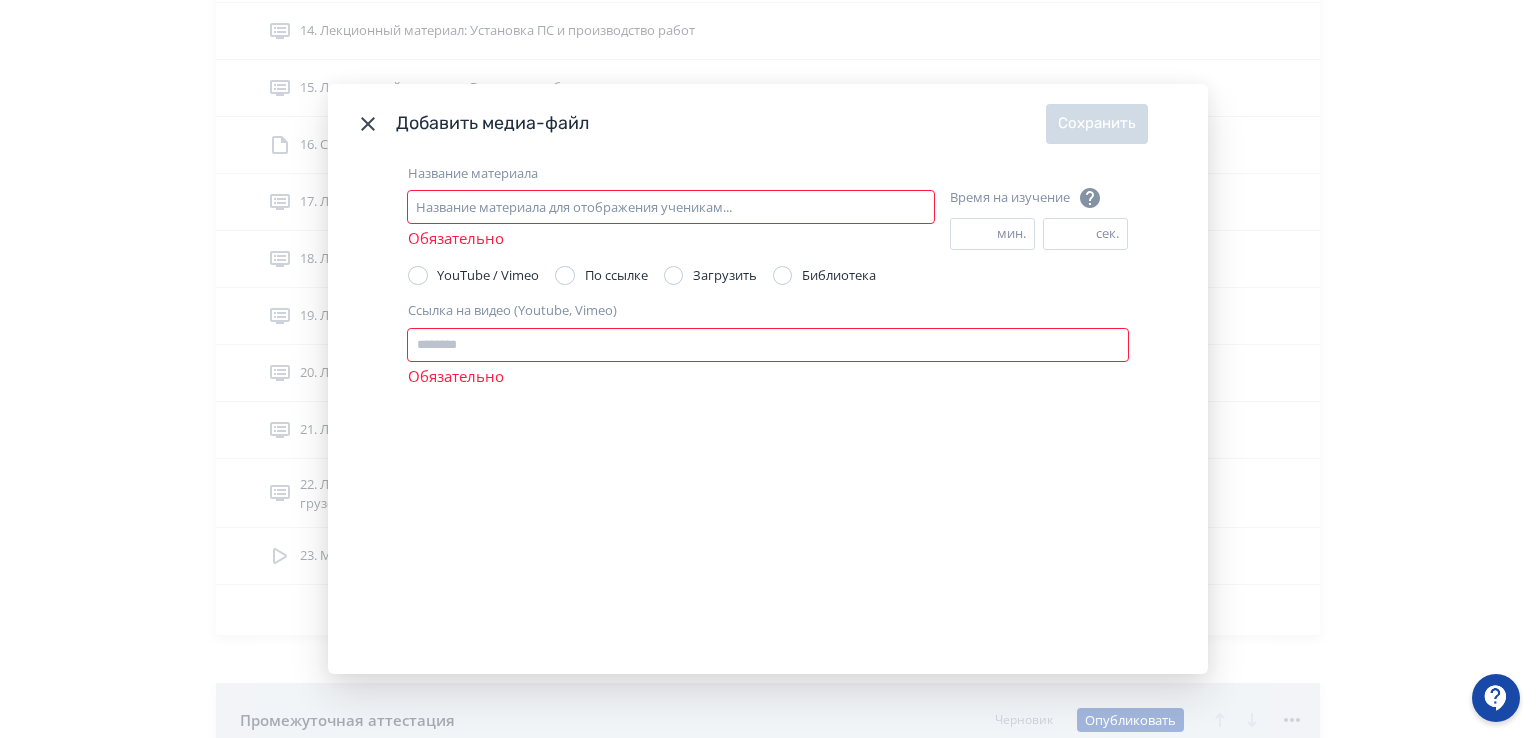 click 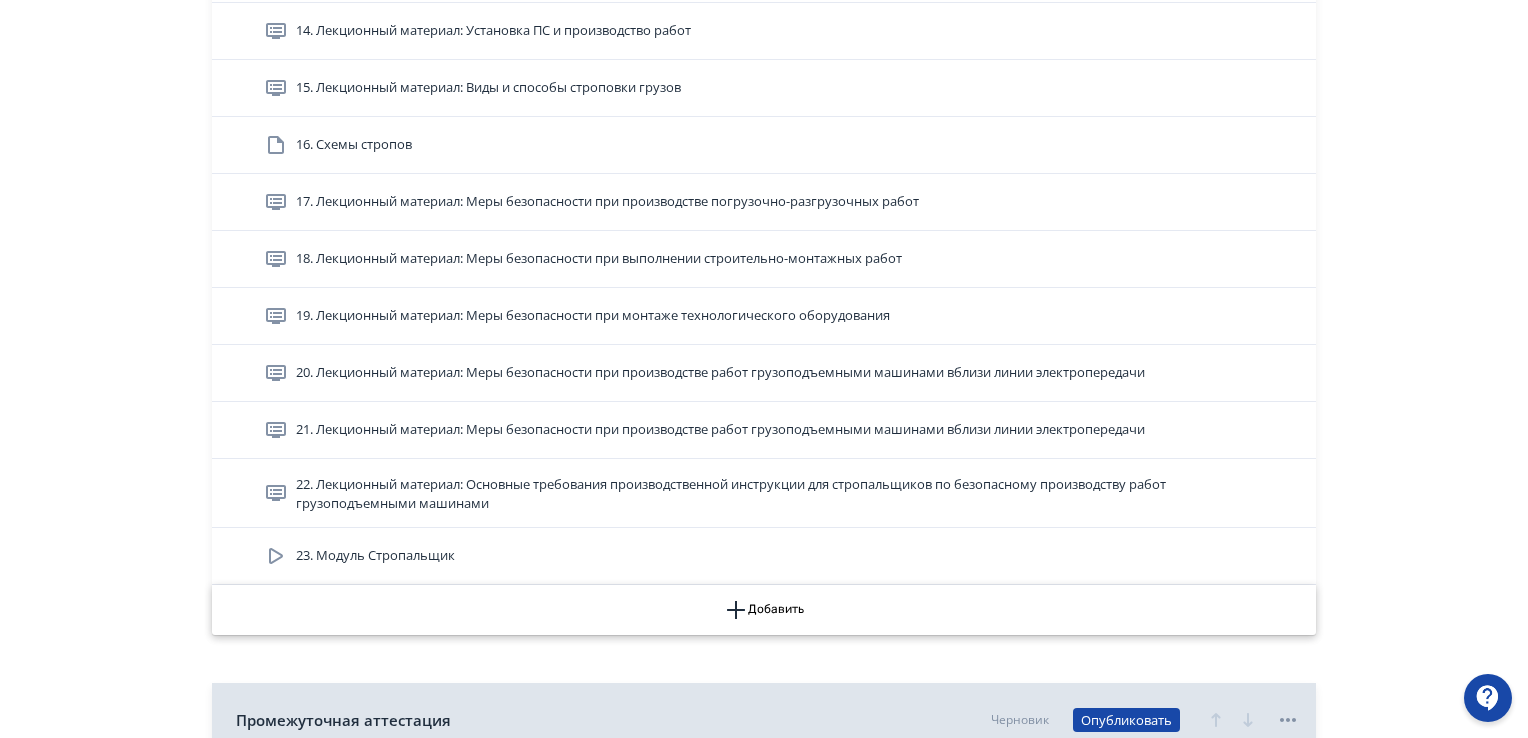 click 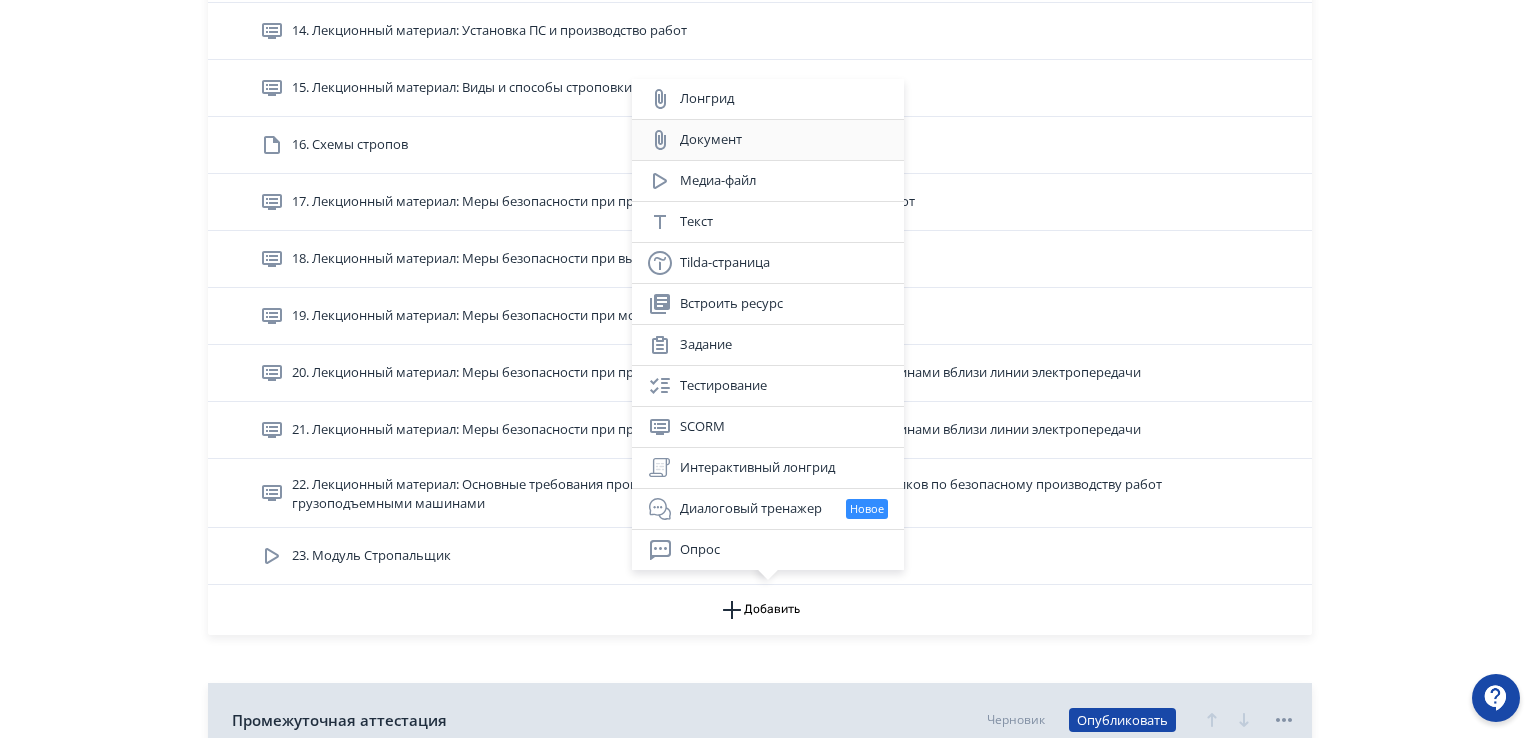click on "Документ" at bounding box center (768, 140) 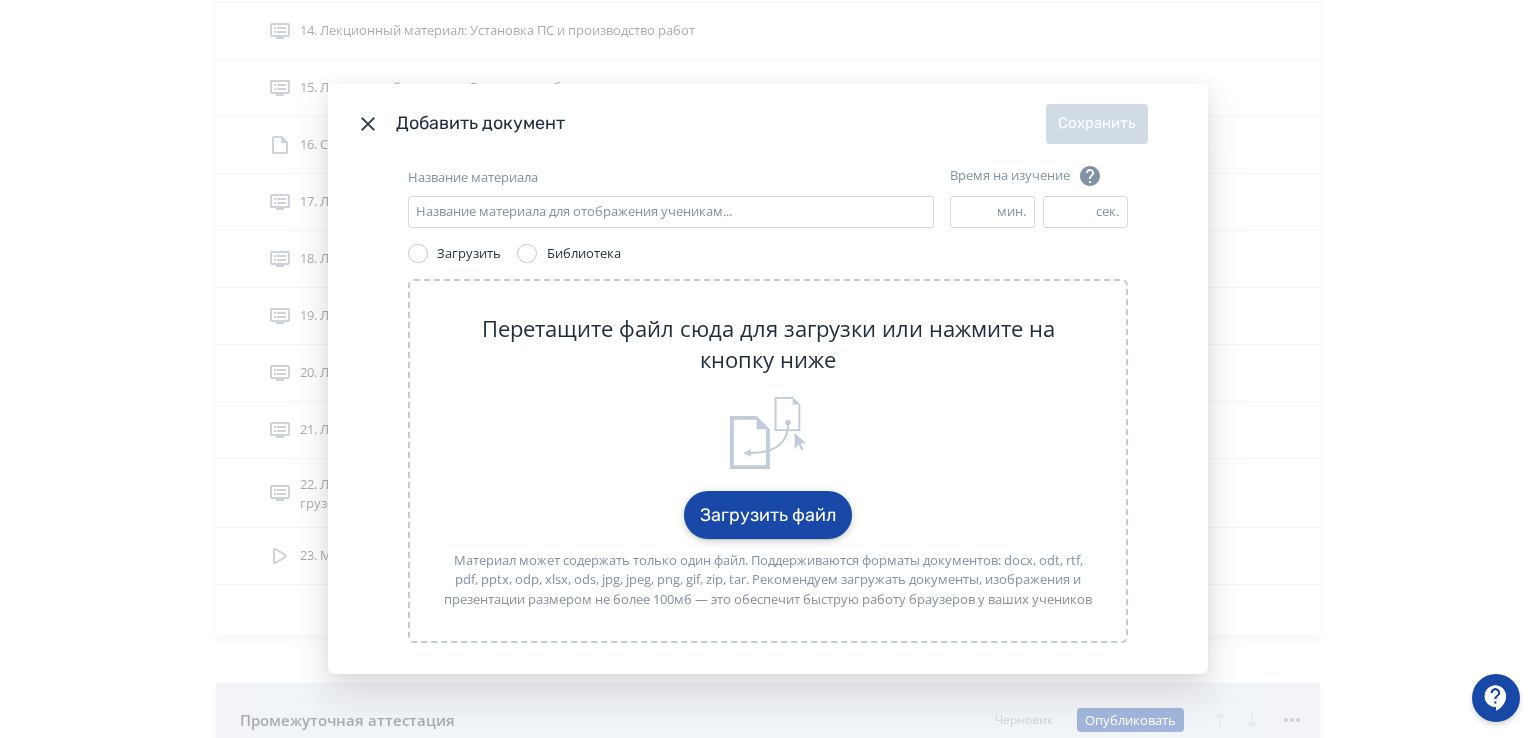 click on "Загрузить файл" at bounding box center (768, 515) 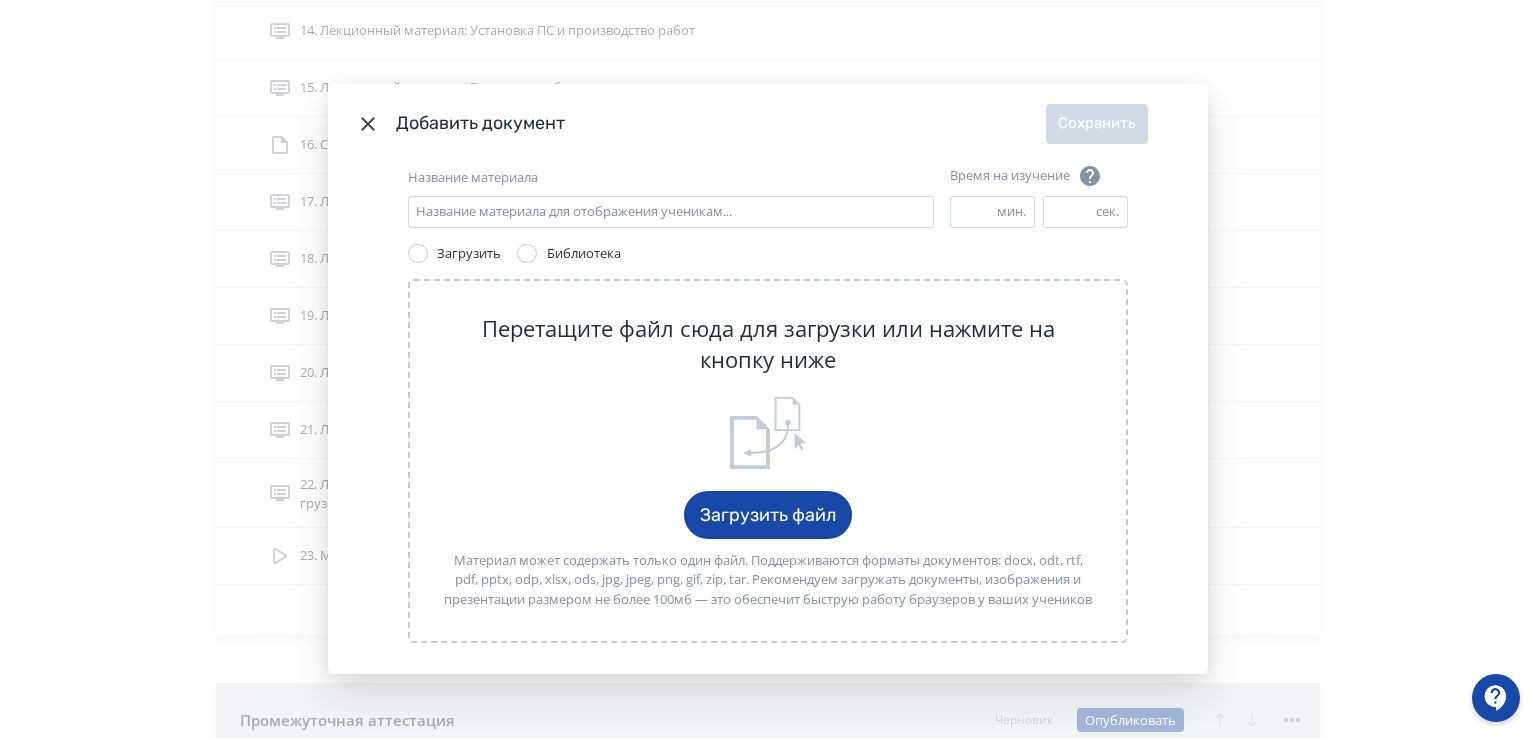 click 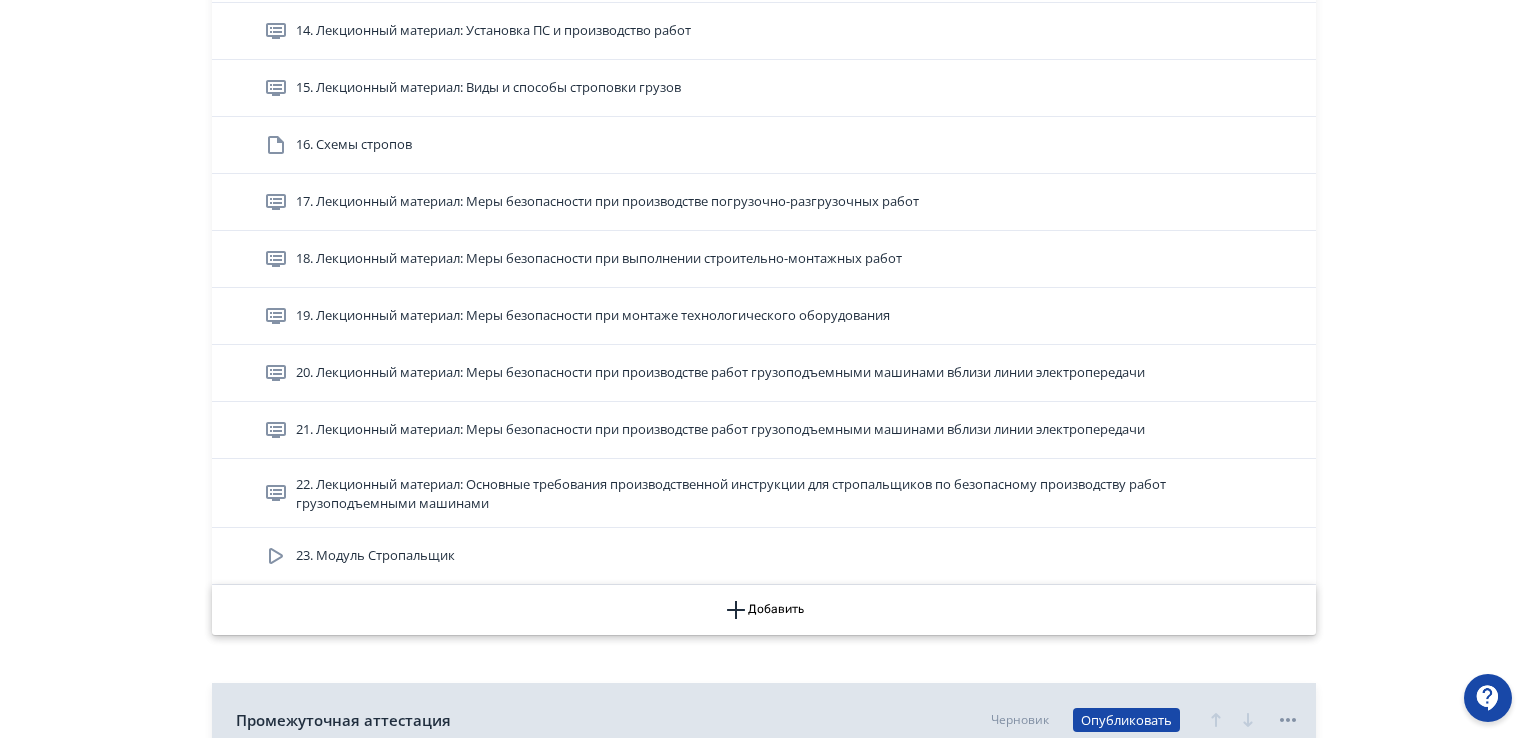 click on "Добавить" at bounding box center (764, 610) 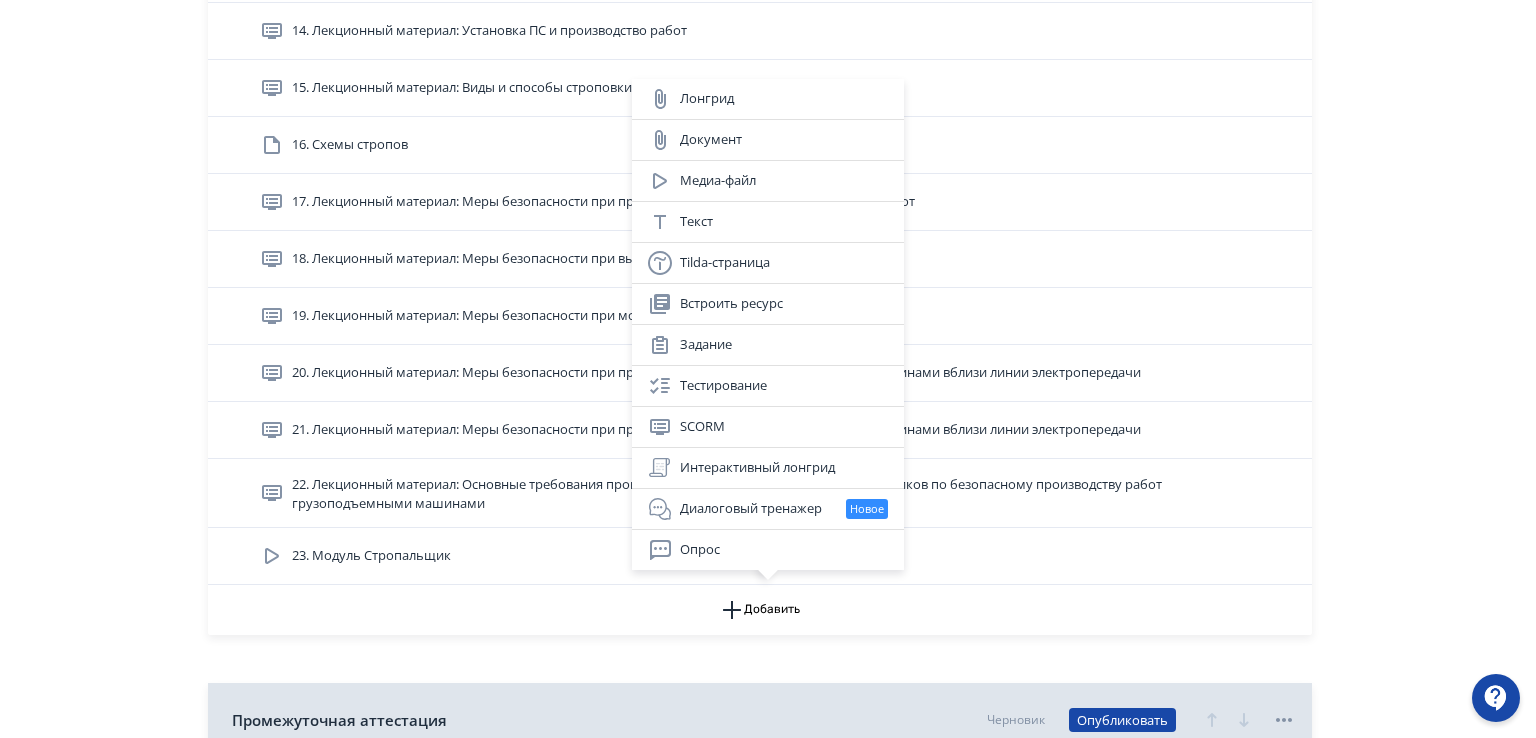 click on "Лонгрид Документ Медиа-файл Текст Tilda-страница Встроить ресурс Задание Тестирование SCORM Интерактивный лонгрид Диалоговый тренажер Новое Опрос" at bounding box center [768, 369] 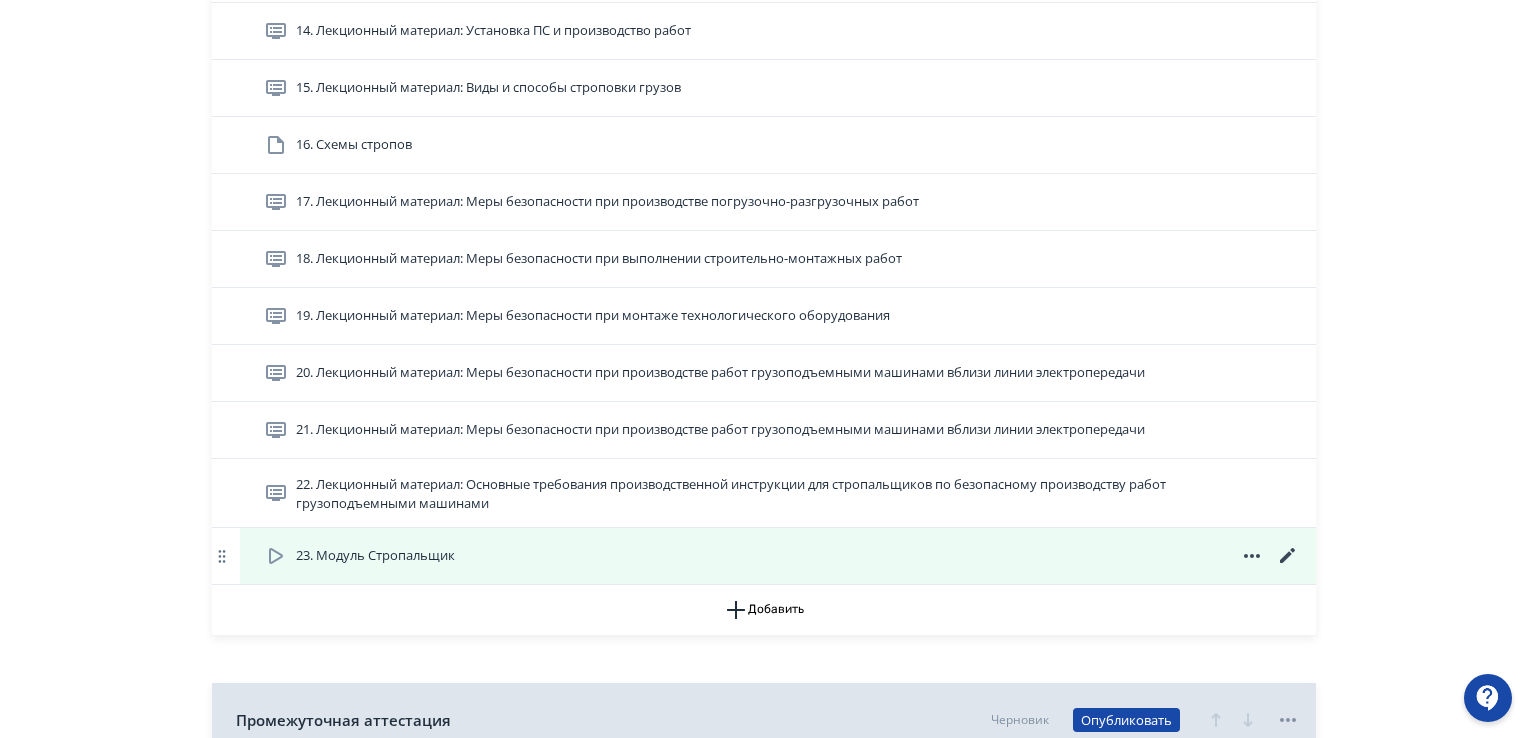 click on "23. Модуль Стропальщик" at bounding box center [375, 556] 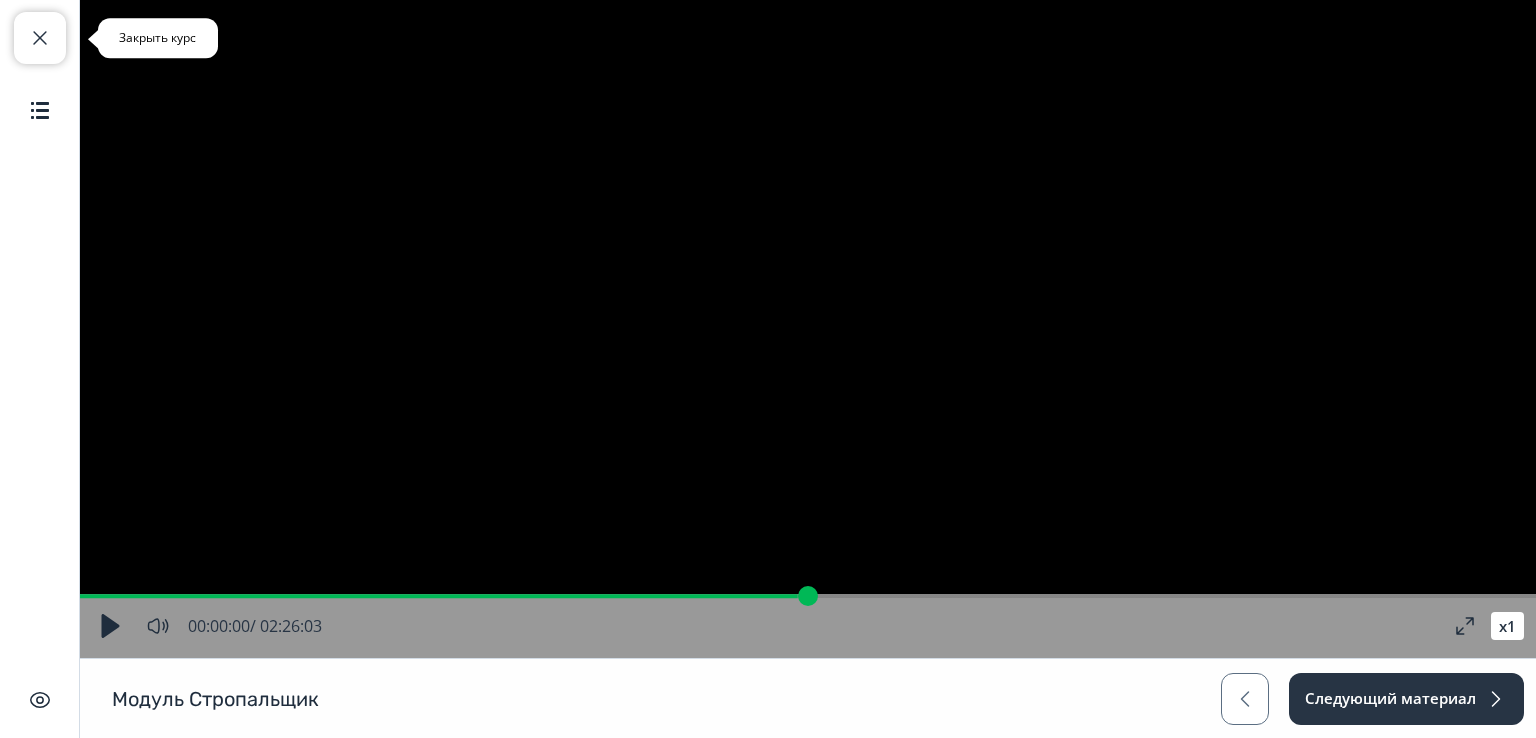 click at bounding box center (40, 38) 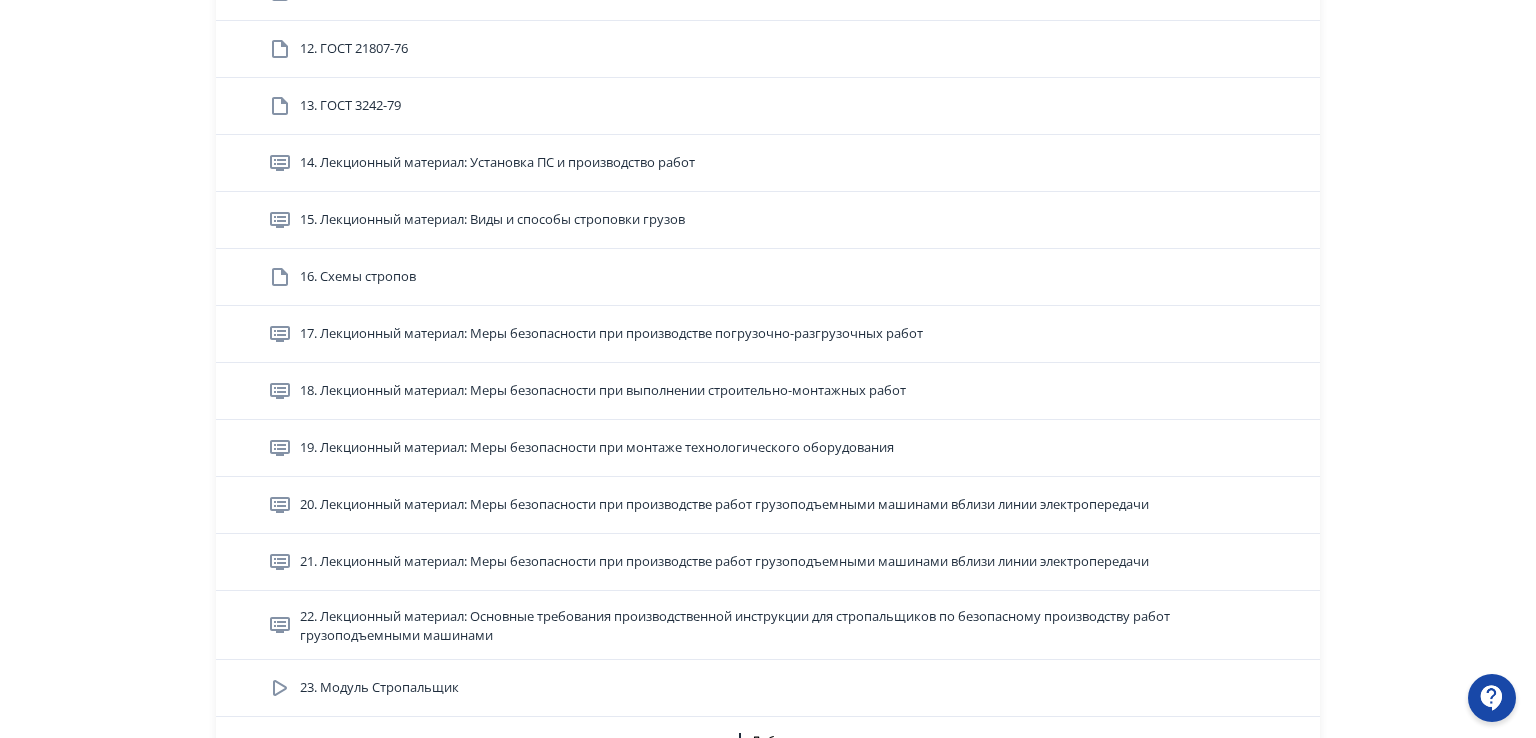 scroll, scrollTop: 1500, scrollLeft: 0, axis: vertical 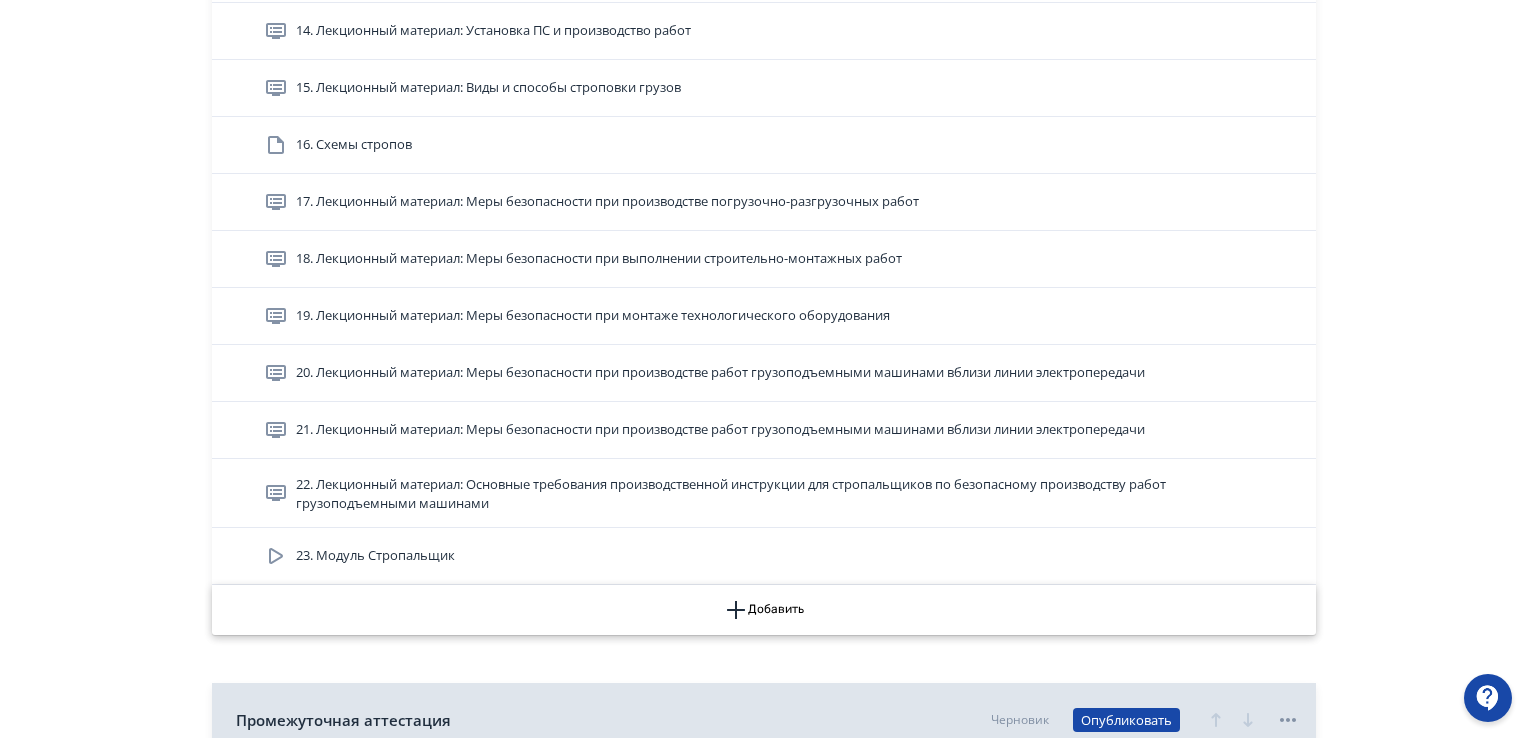 click on "Добавить" at bounding box center [764, 610] 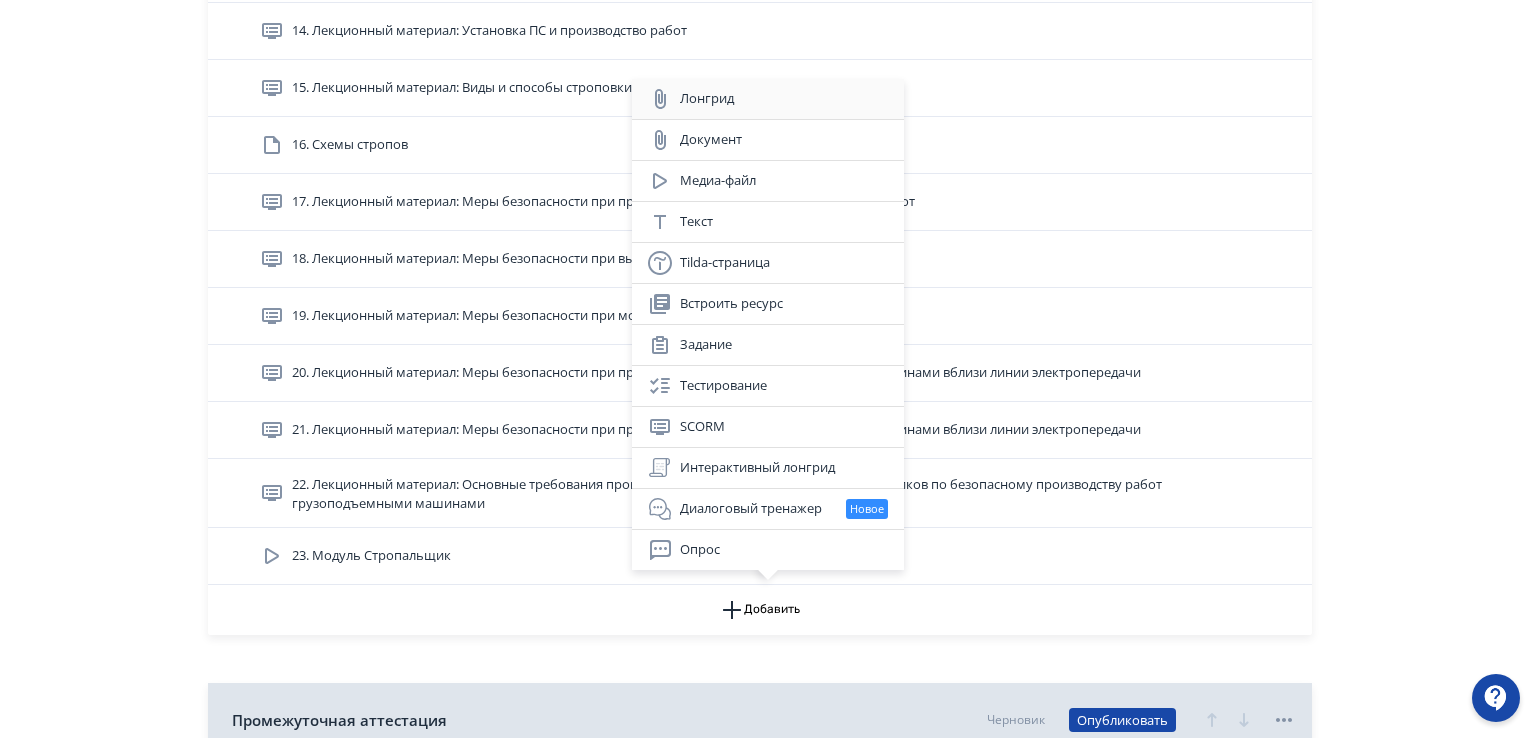 click on "Лонгрид" at bounding box center [768, 99] 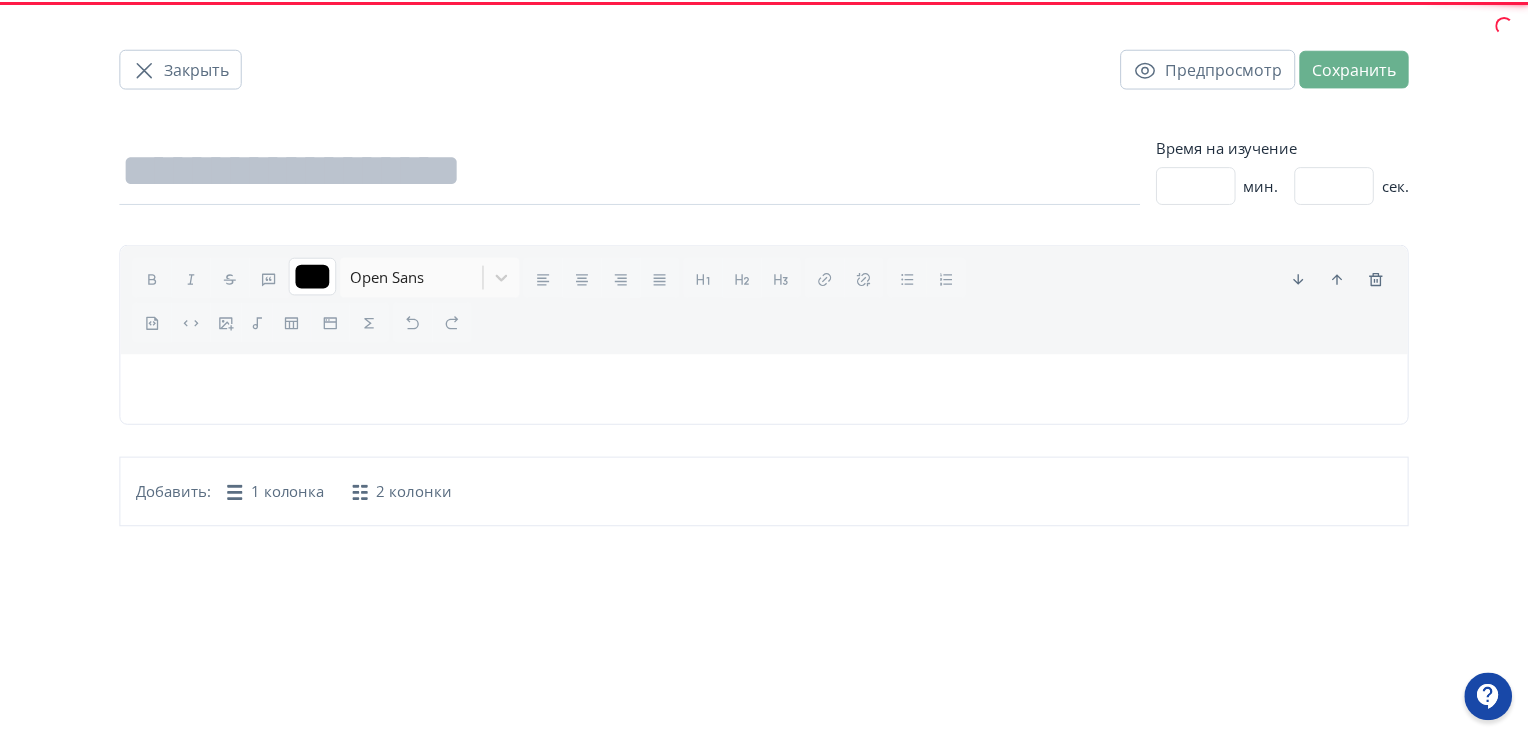 scroll, scrollTop: 0, scrollLeft: 0, axis: both 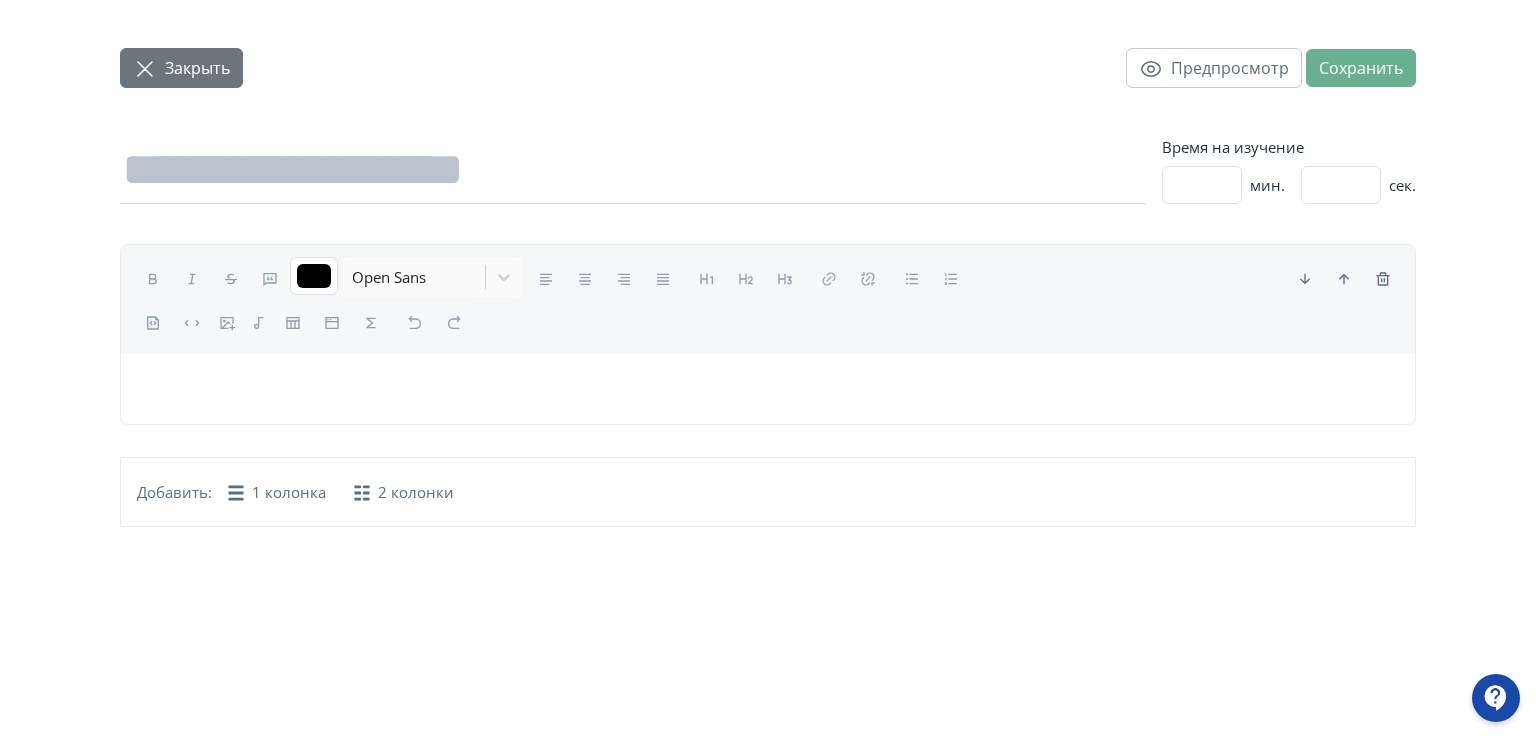 click 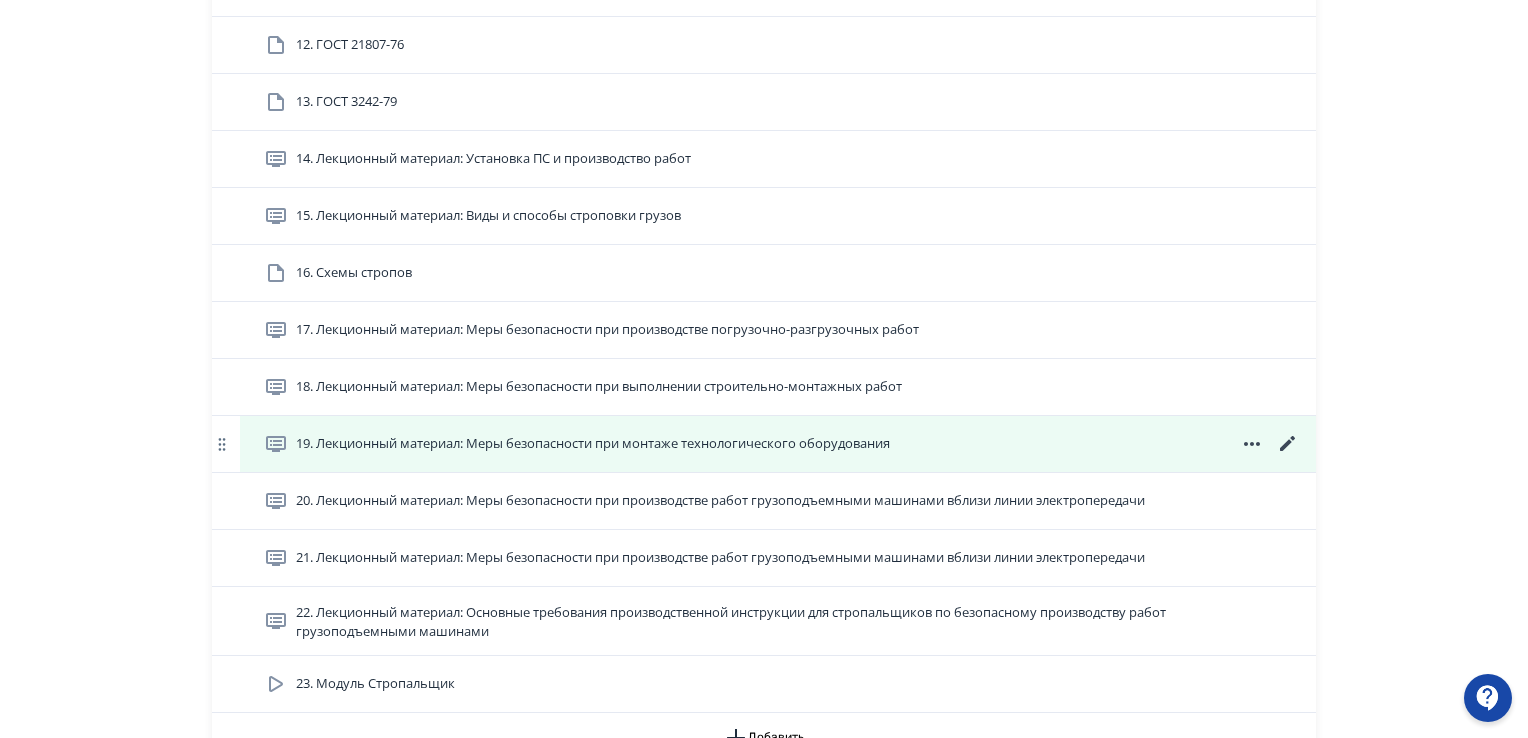 scroll, scrollTop: 1800, scrollLeft: 0, axis: vertical 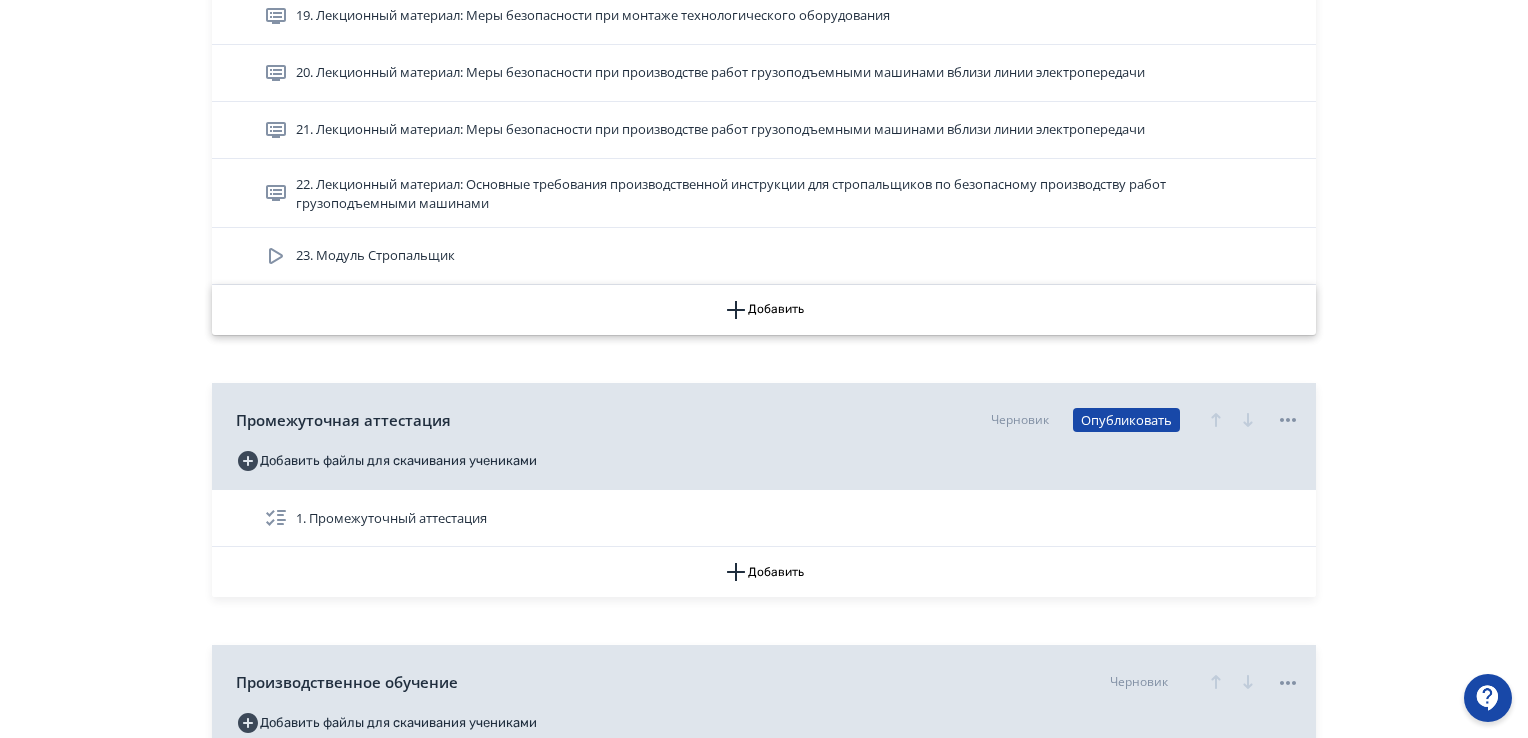 click 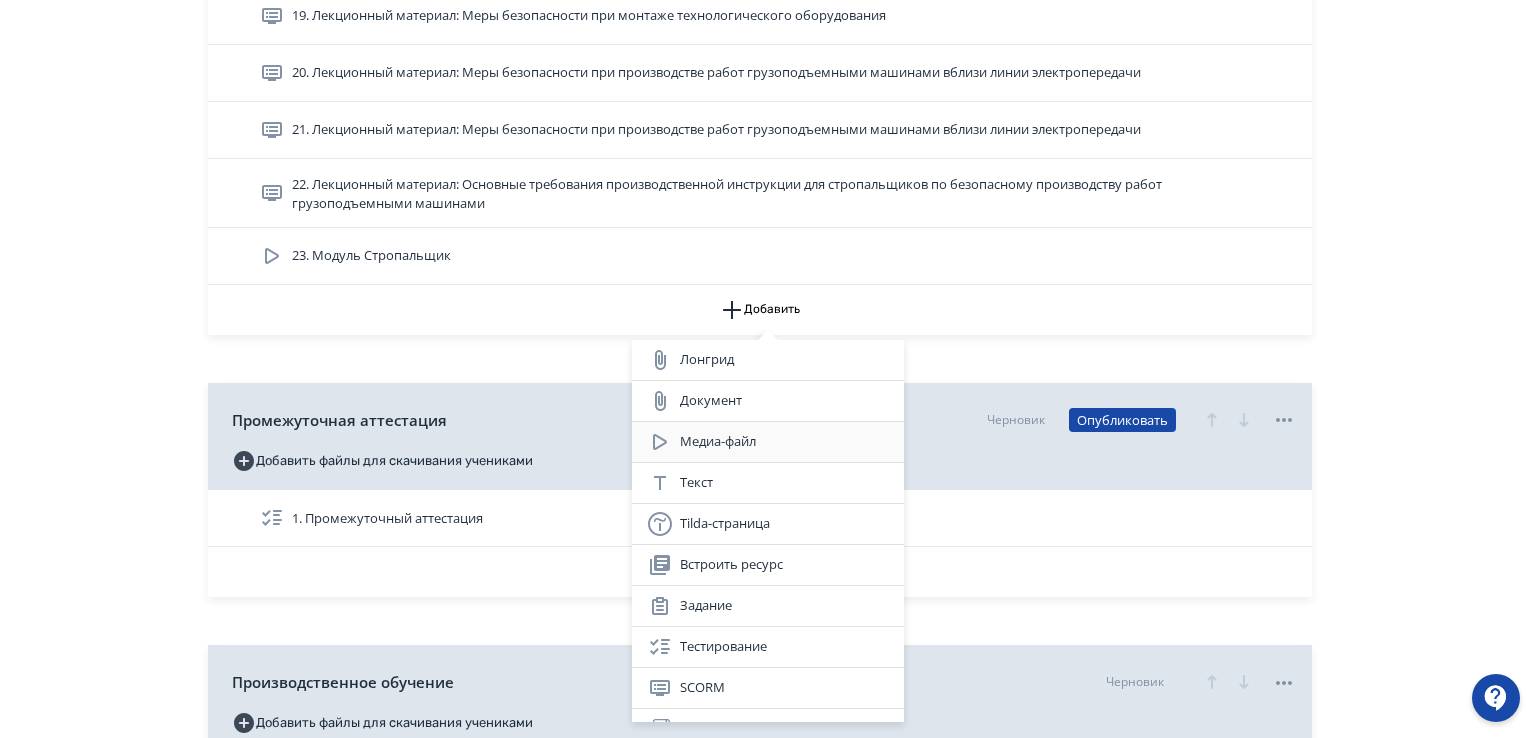 click on "Медиа-файл" at bounding box center (768, 442) 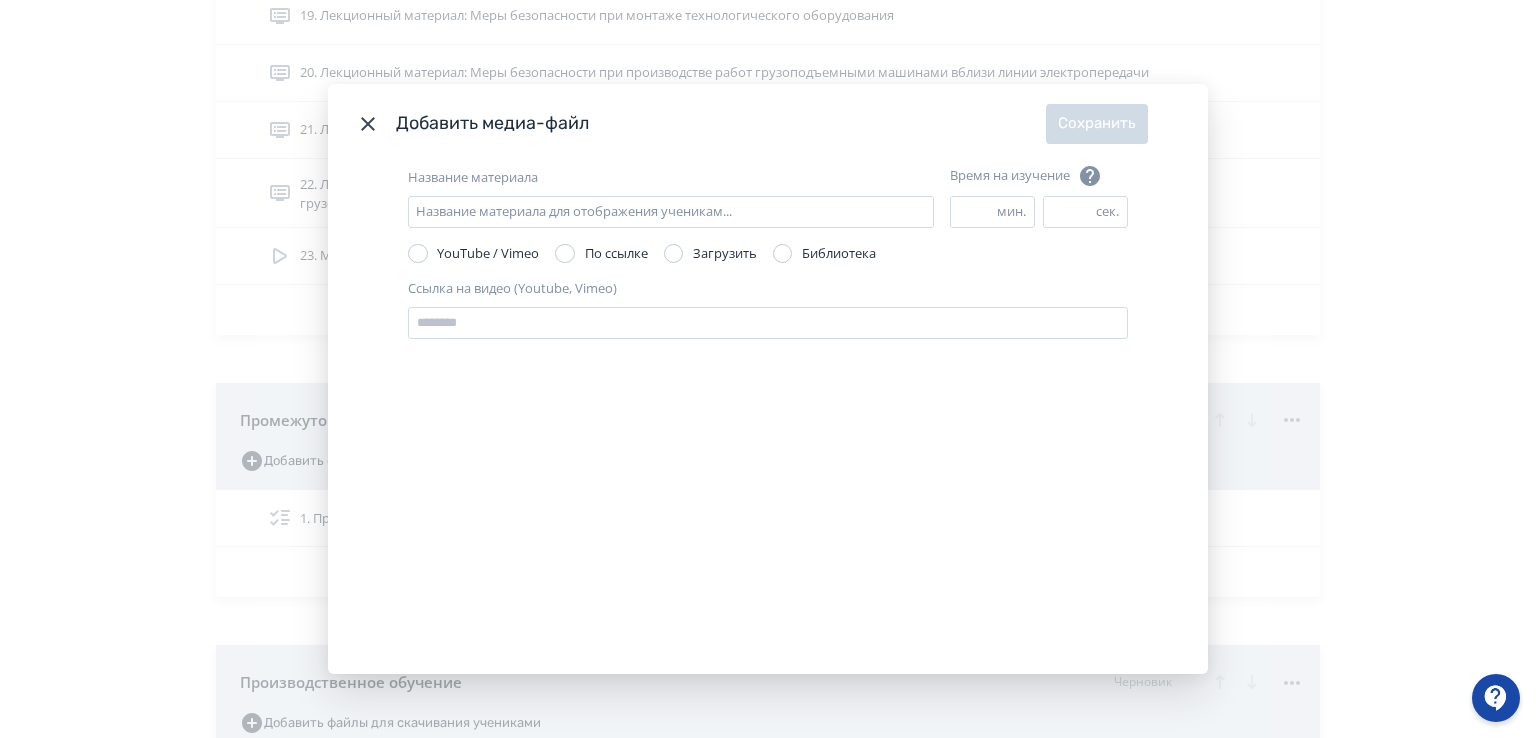 click at bounding box center (674, 254) 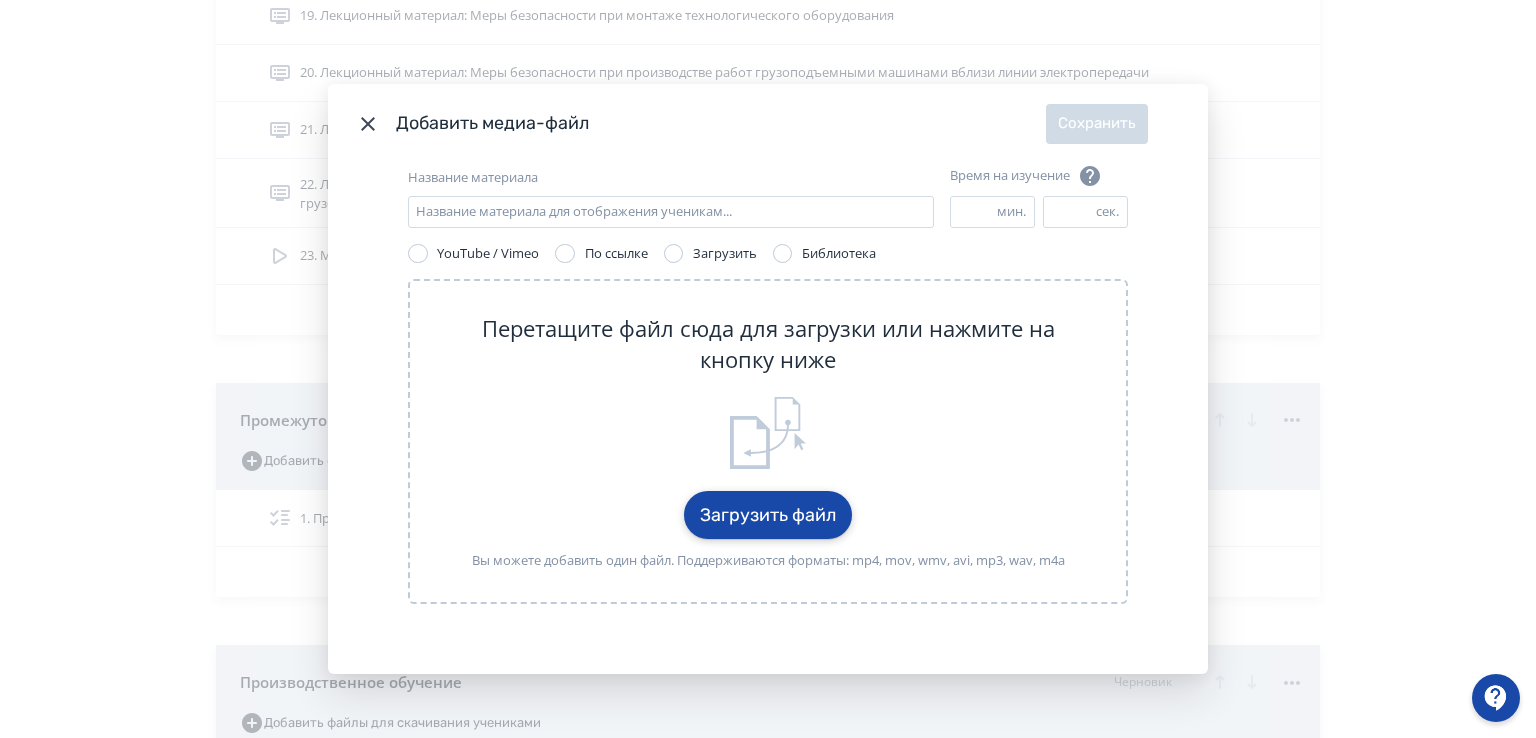click on "Загрузить файл" at bounding box center [768, 515] 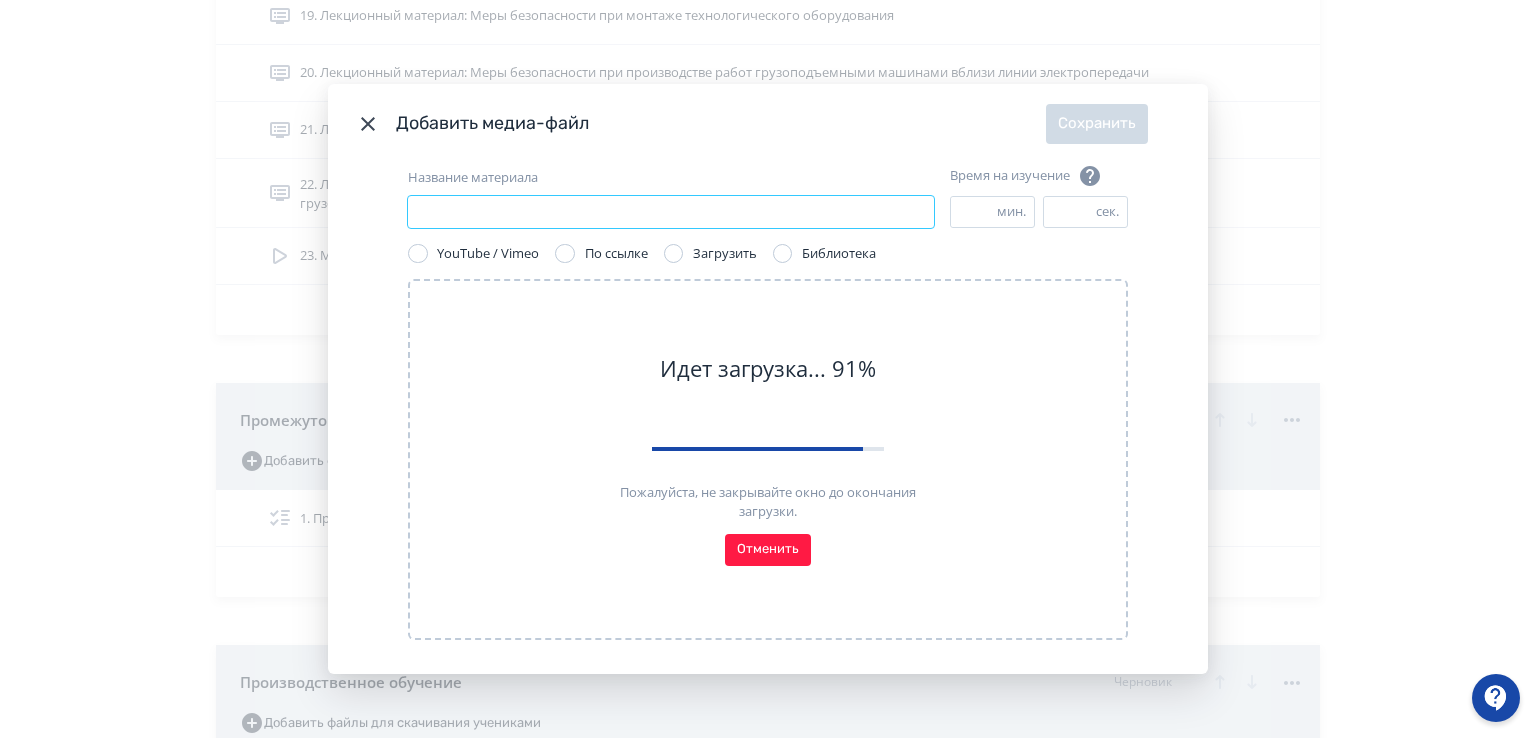 paste on "**********" 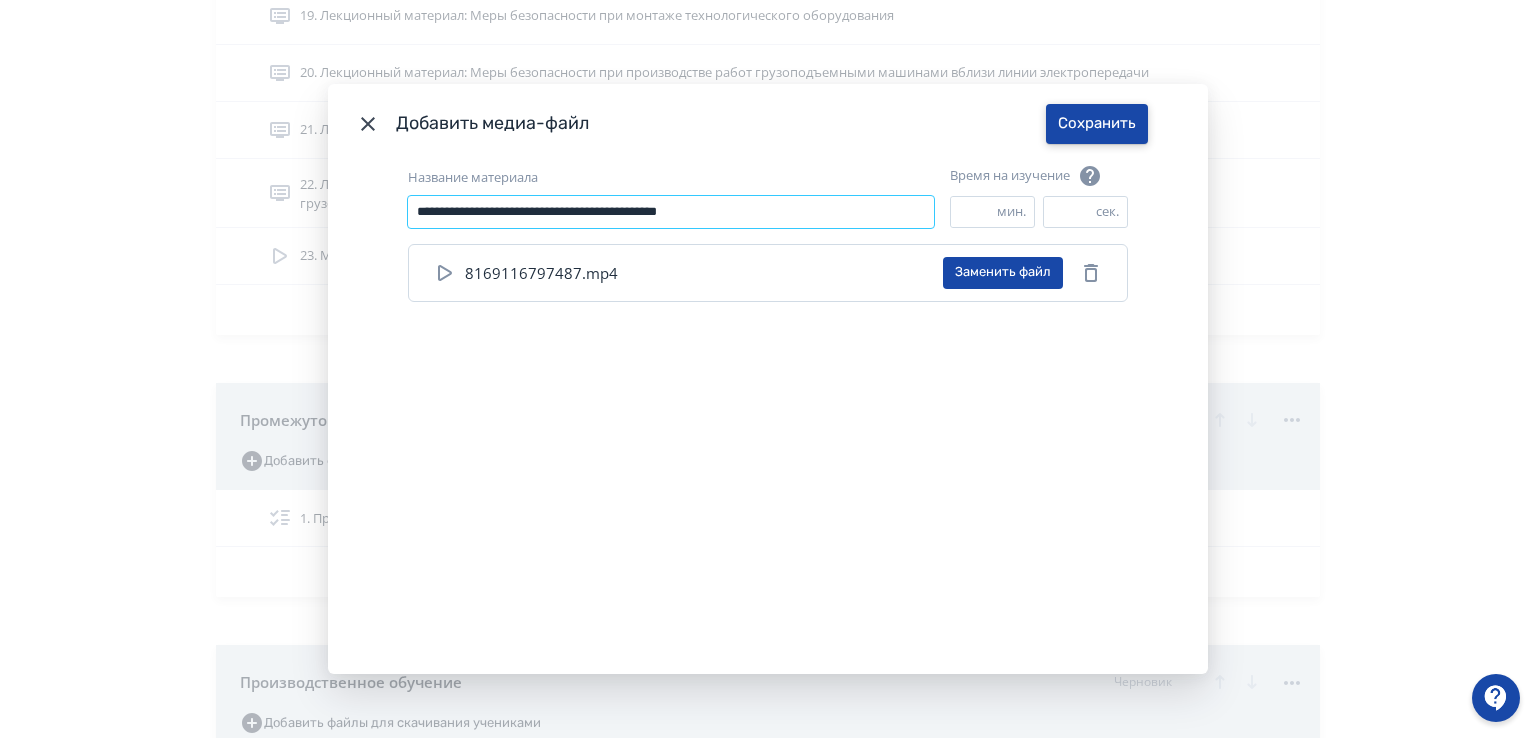 type on "**********" 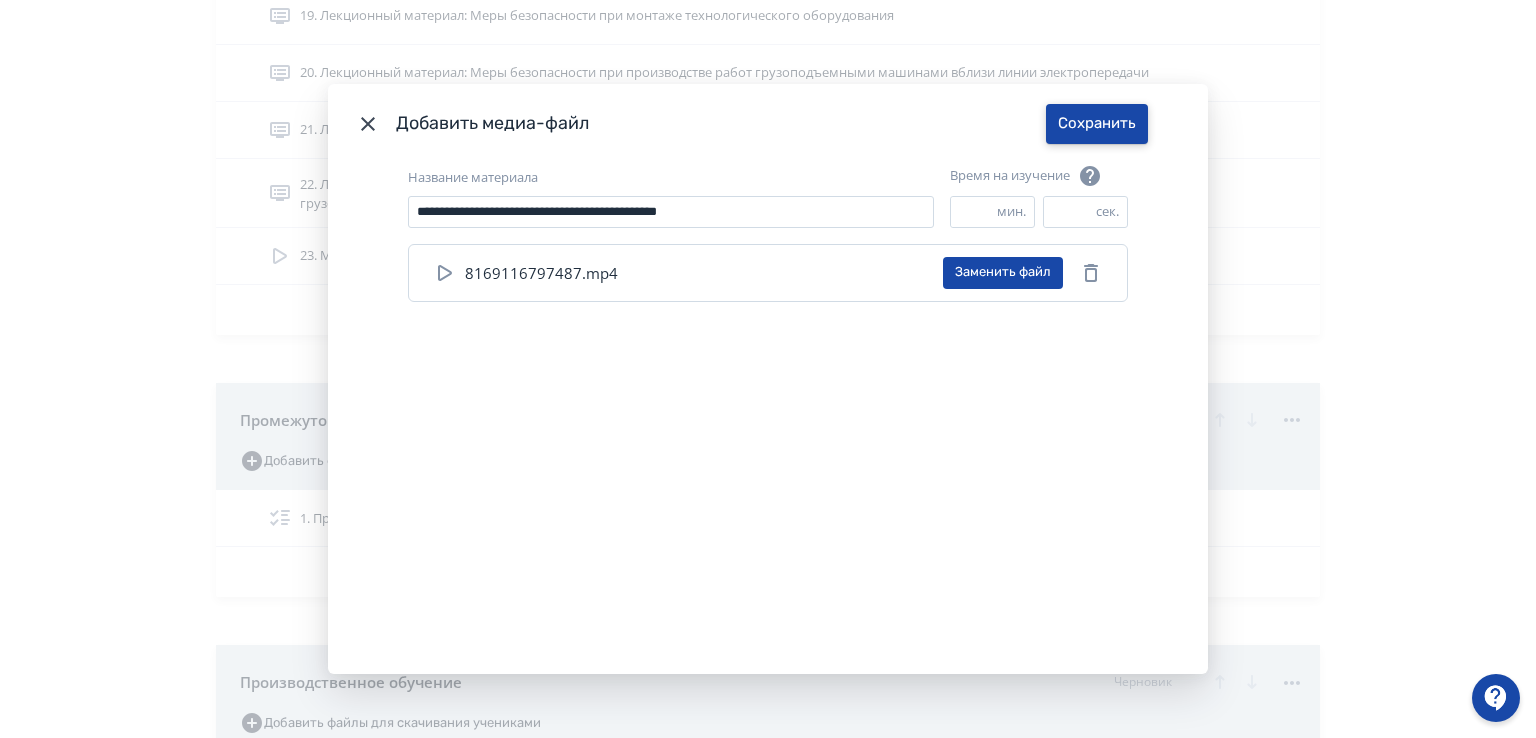 click on "Сохранить" at bounding box center [1097, 124] 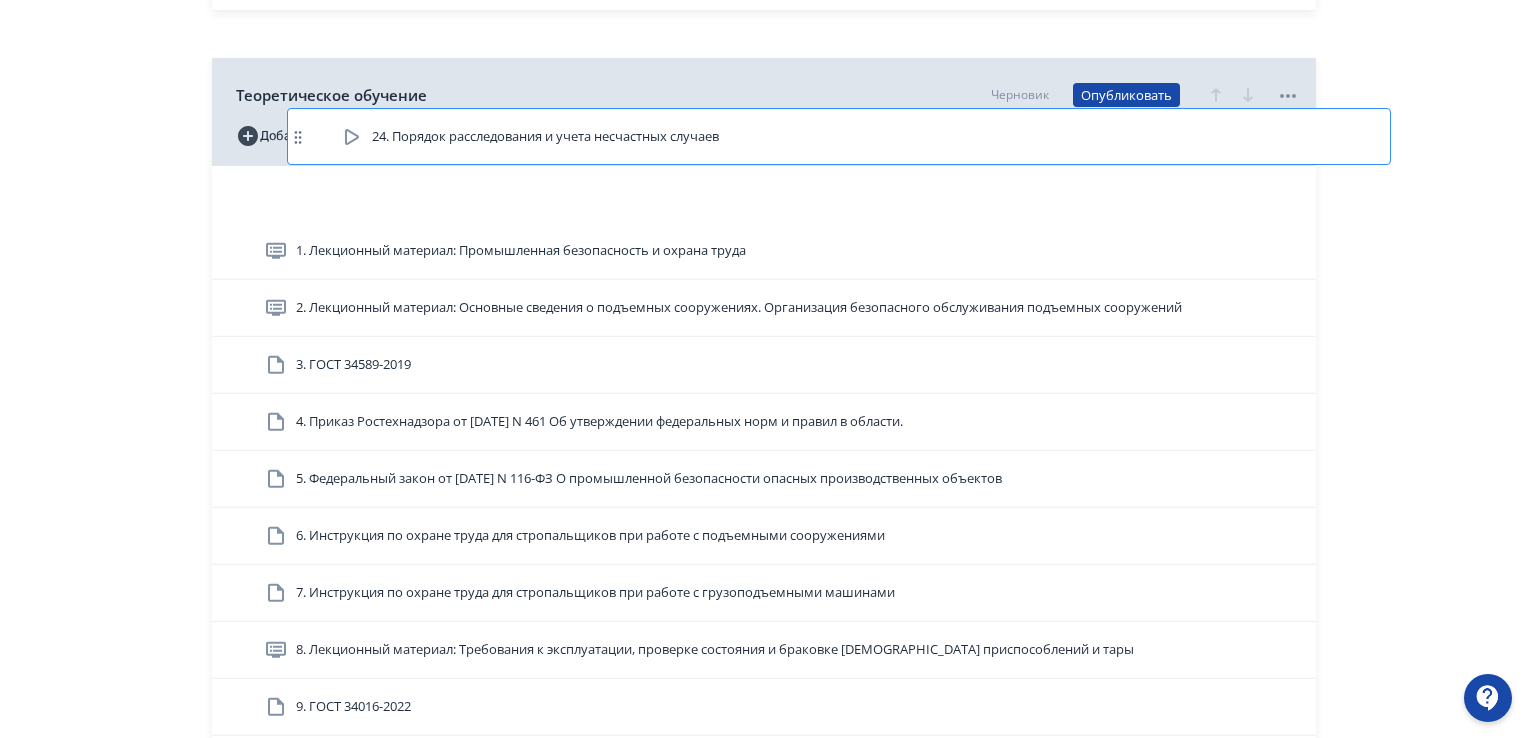 scroll, scrollTop: 589, scrollLeft: 0, axis: vertical 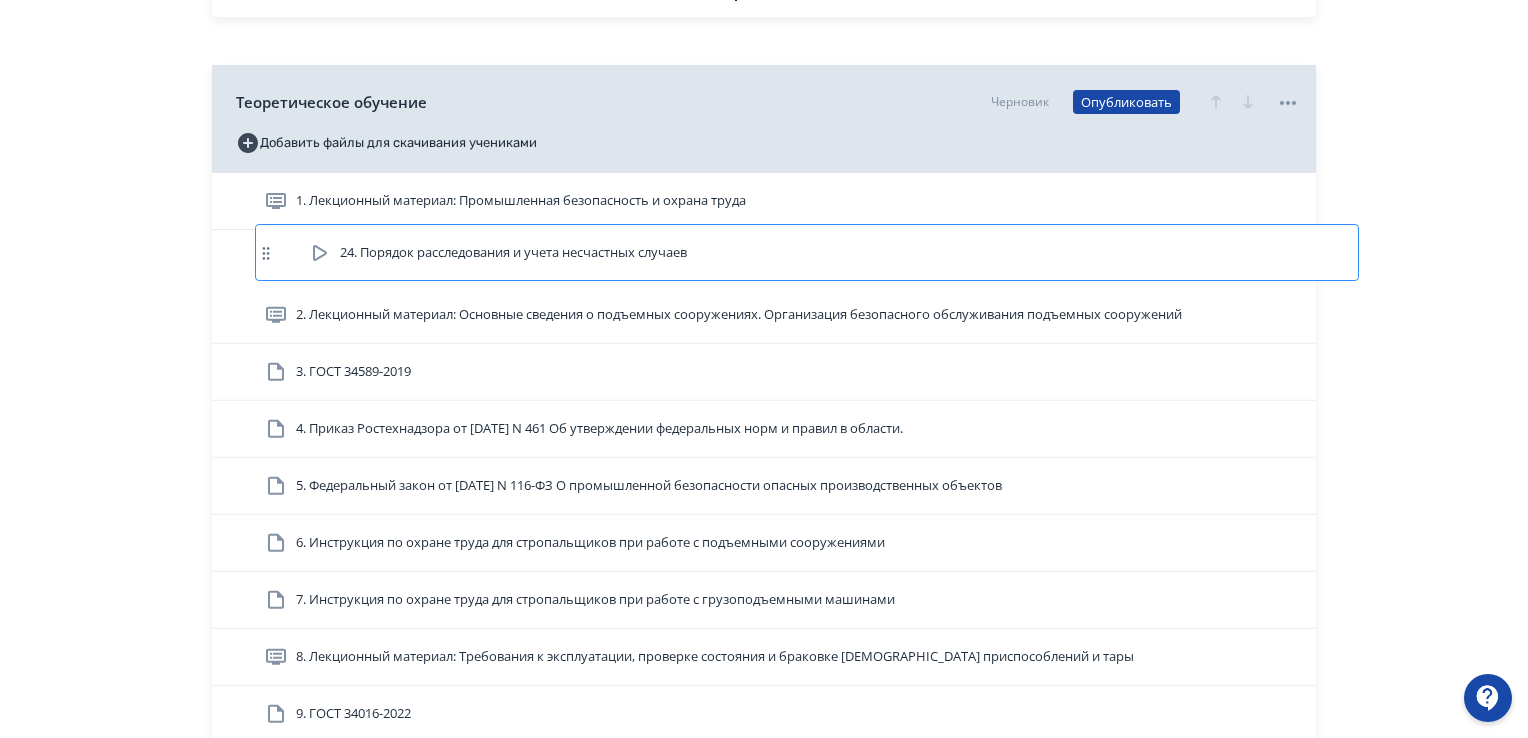 drag, startPoint x: 417, startPoint y: 310, endPoint x: 464, endPoint y: 246, distance: 79.40403 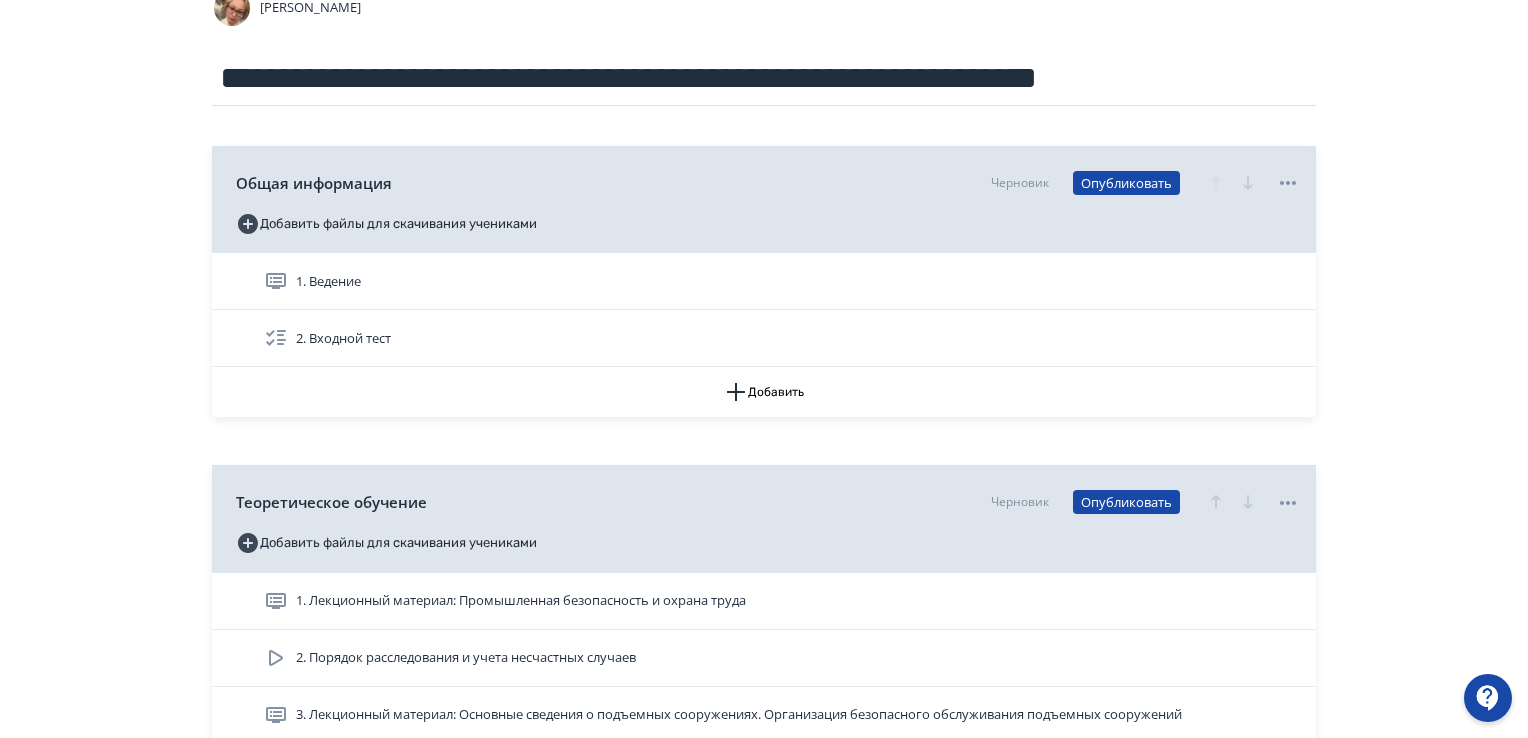scroll, scrollTop: 200, scrollLeft: 0, axis: vertical 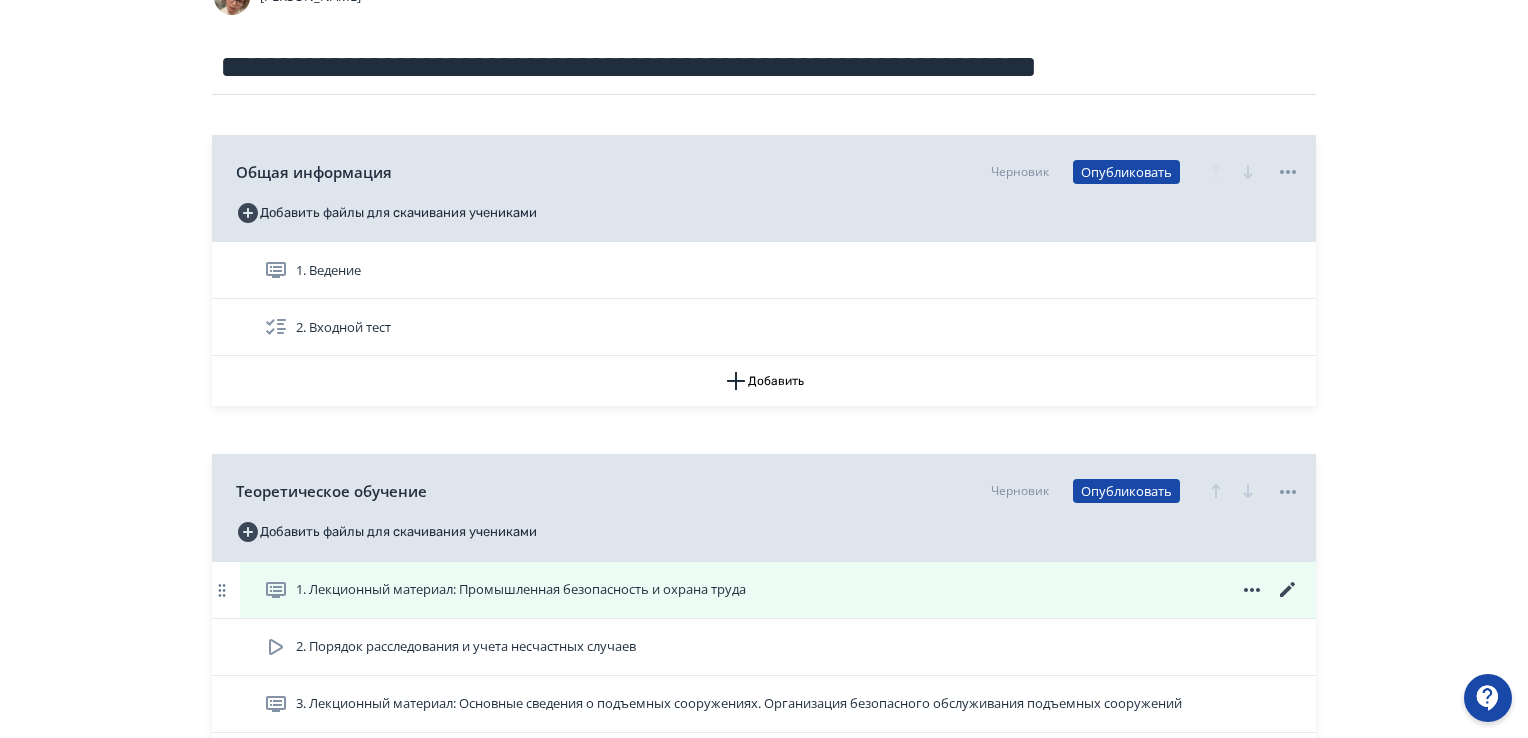 click on "1. Лекционный материал: Промышленная безопасность и охрана труда" at bounding box center [521, 590] 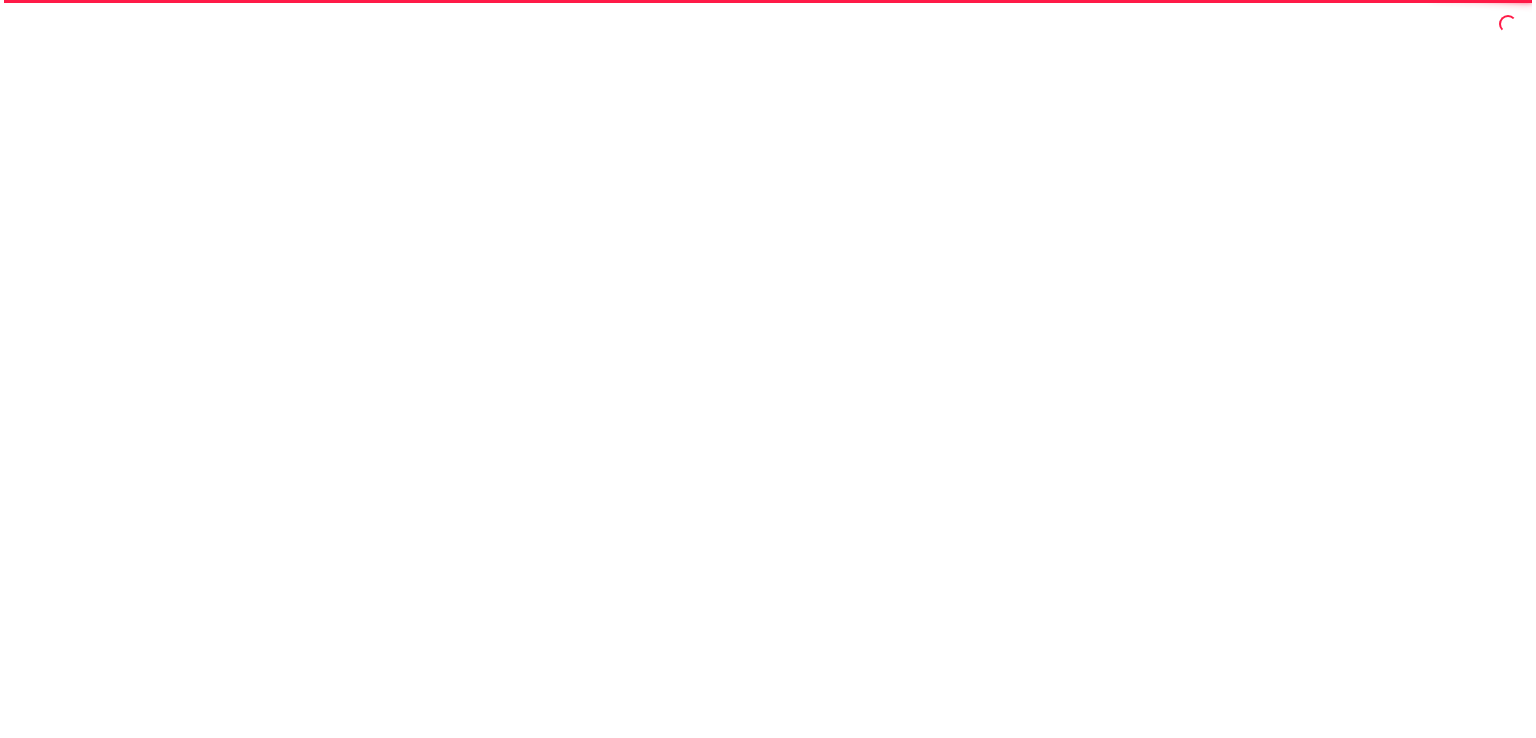 scroll, scrollTop: 0, scrollLeft: 0, axis: both 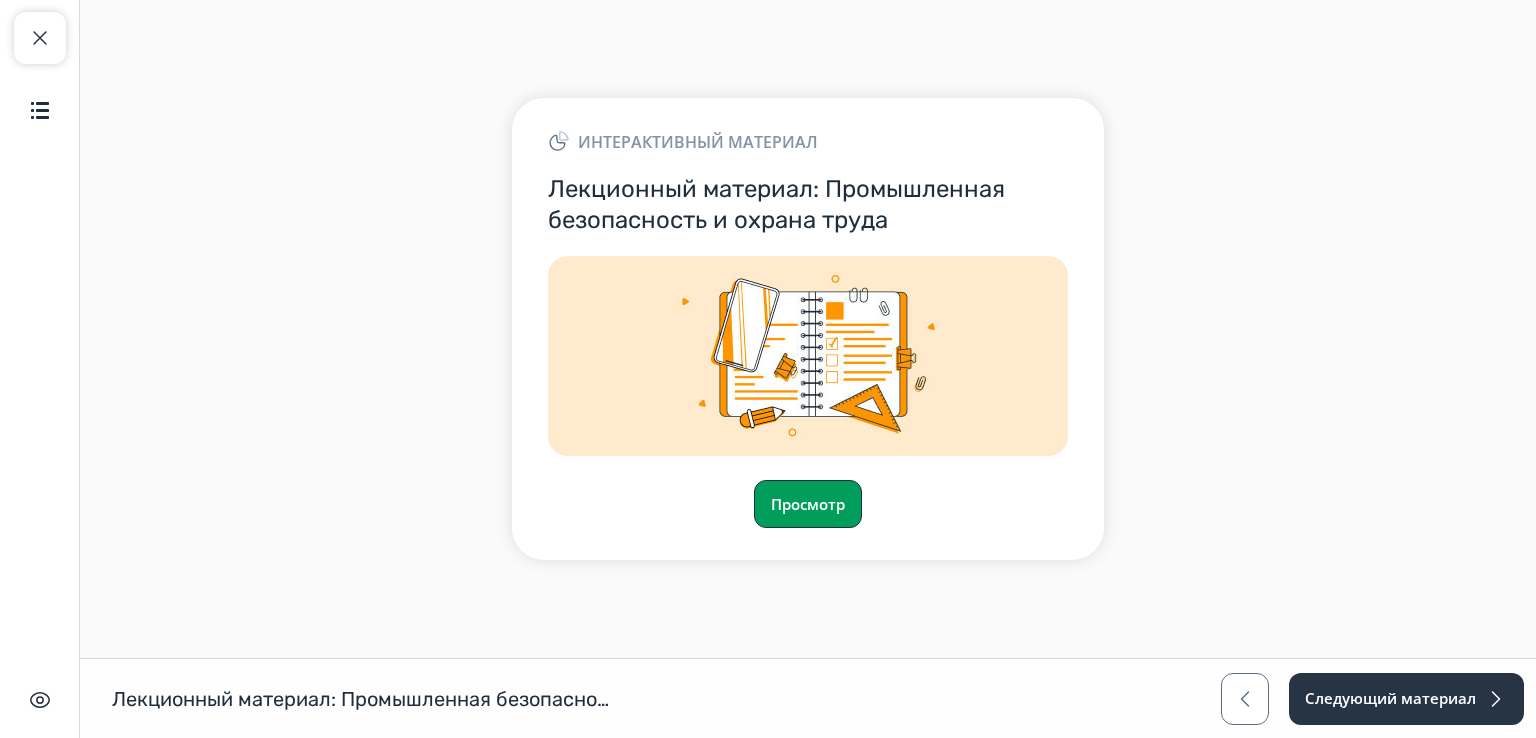 click on "Просмотр" at bounding box center [808, 504] 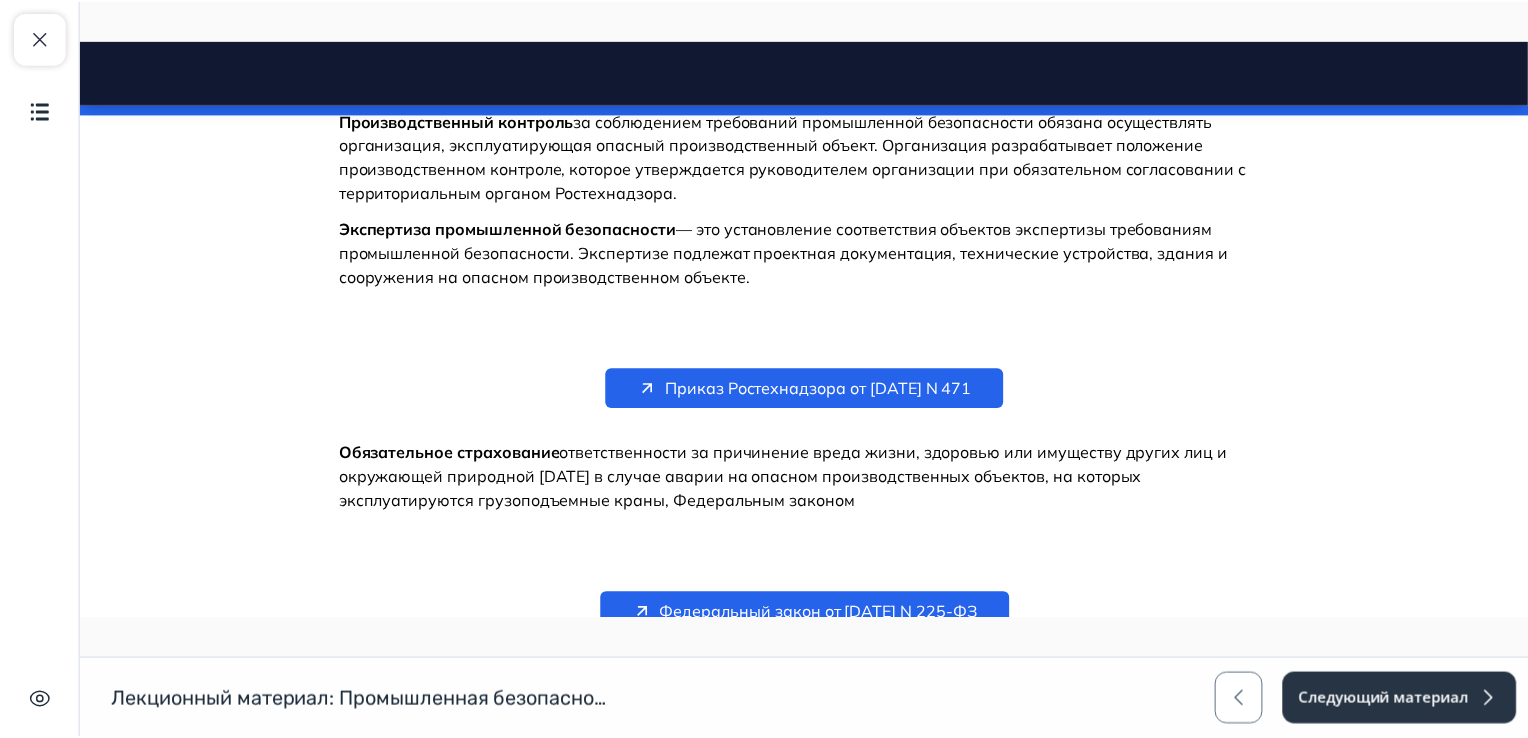 scroll, scrollTop: 2606, scrollLeft: 0, axis: vertical 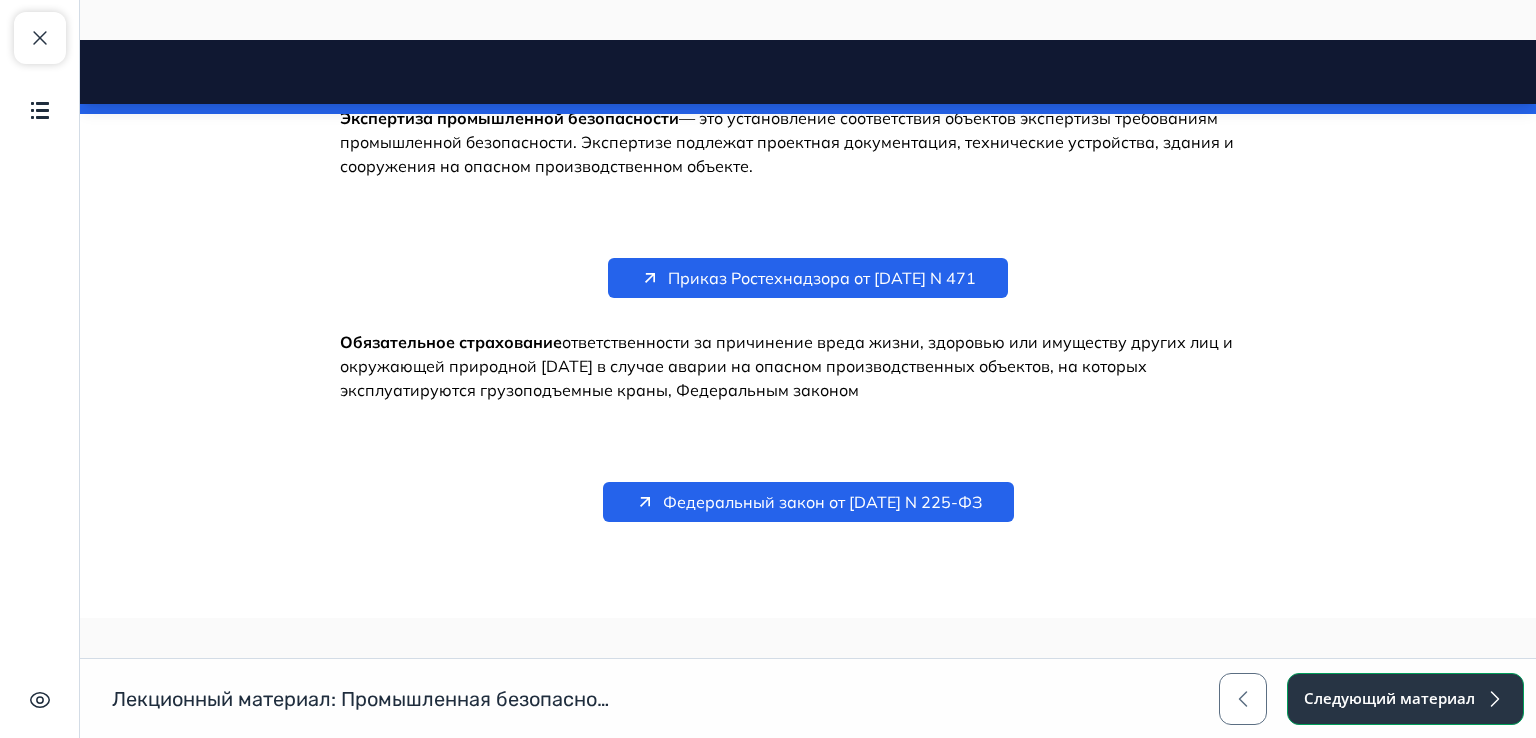 click on "Следующий материал" at bounding box center (1405, 699) 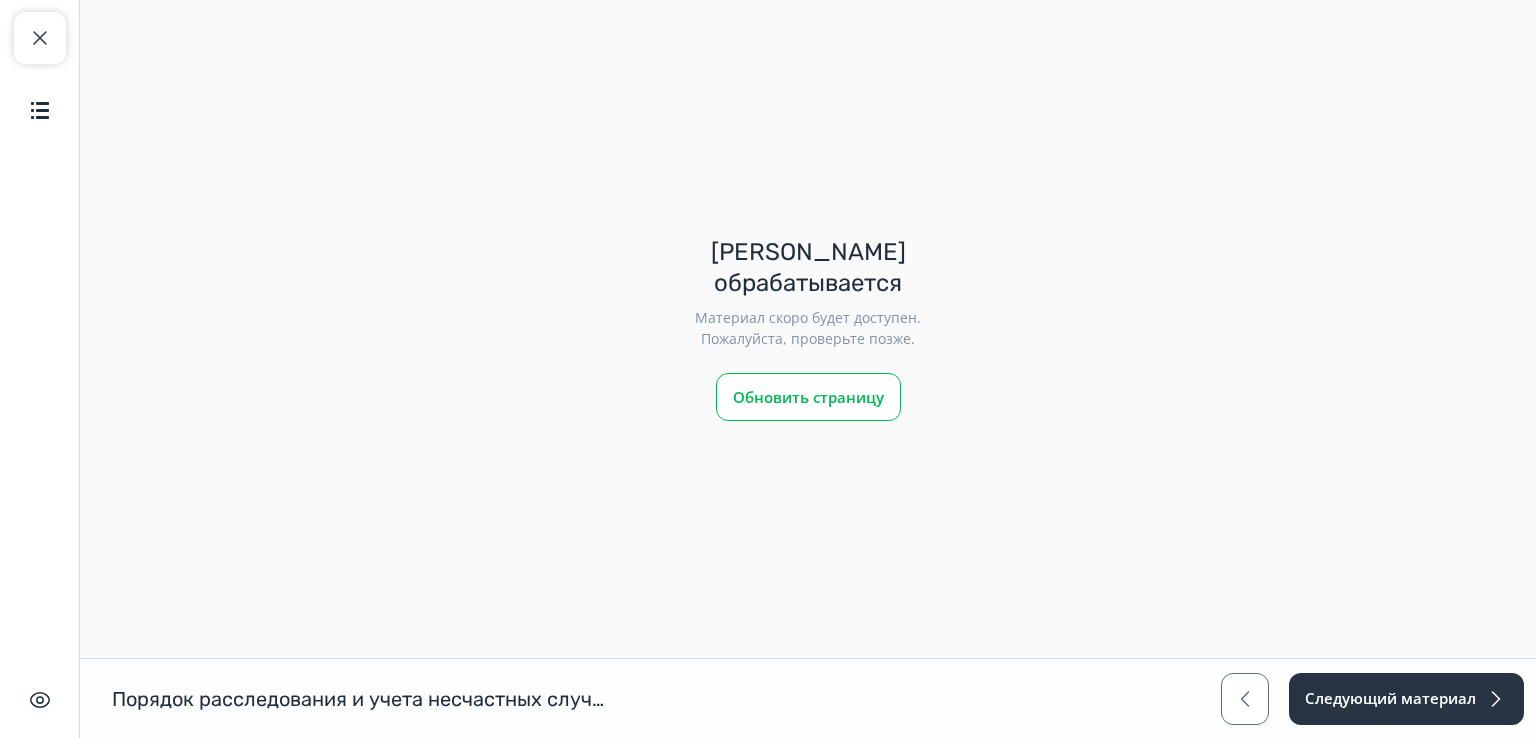 click on "Обновить страницу" at bounding box center [808, 397] 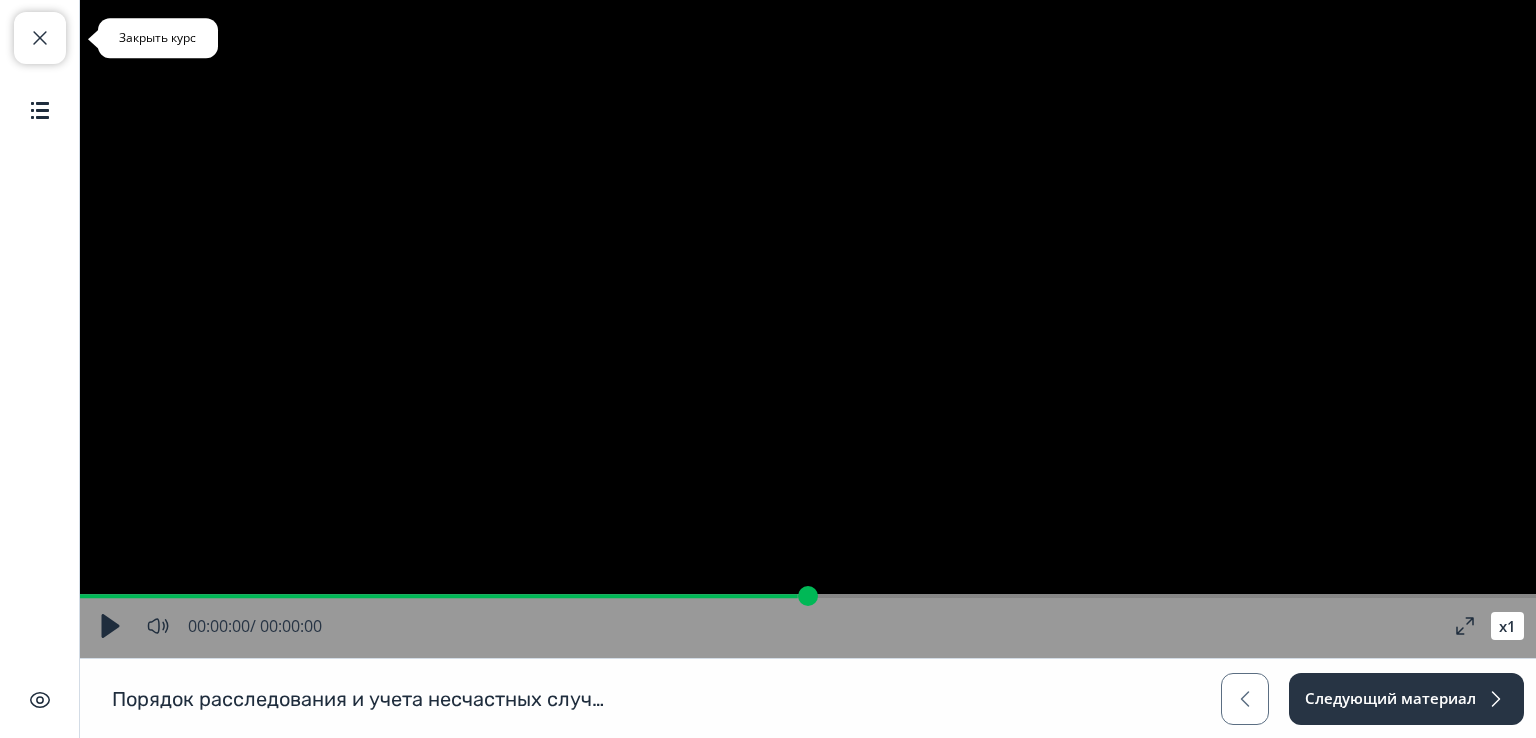 click at bounding box center (40, 38) 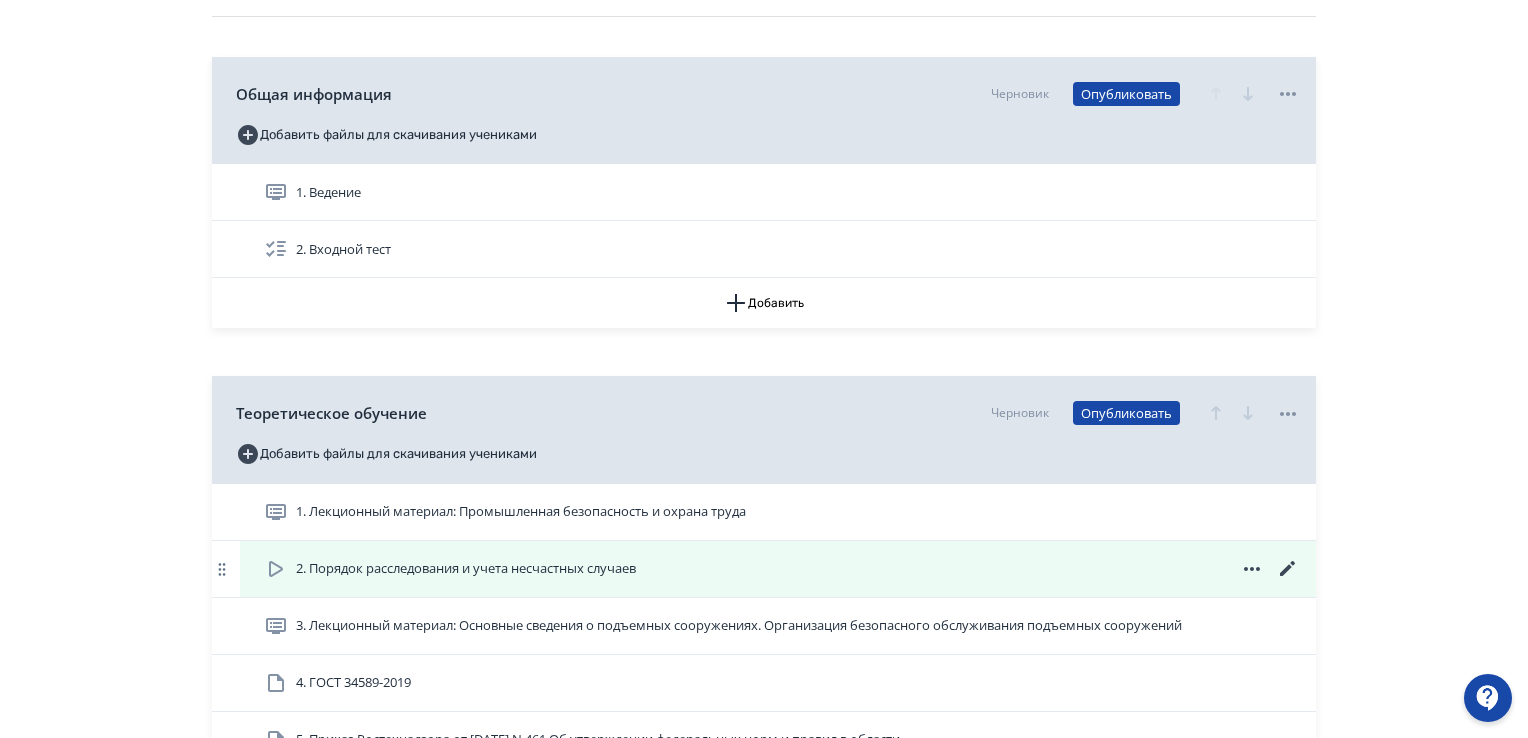 scroll, scrollTop: 400, scrollLeft: 0, axis: vertical 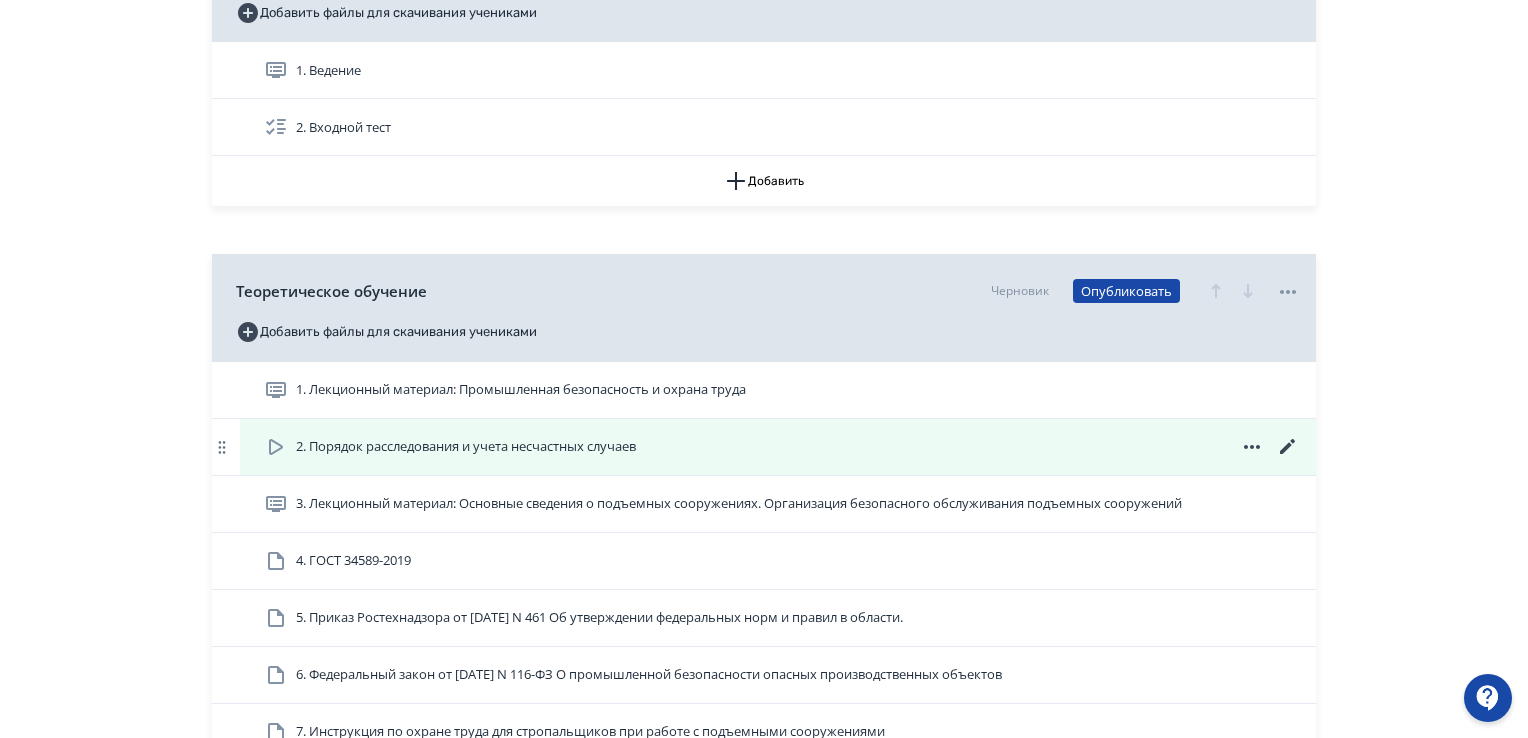 click on "2. Порядок расследования и учета несчастных случаев" at bounding box center [778, 447] 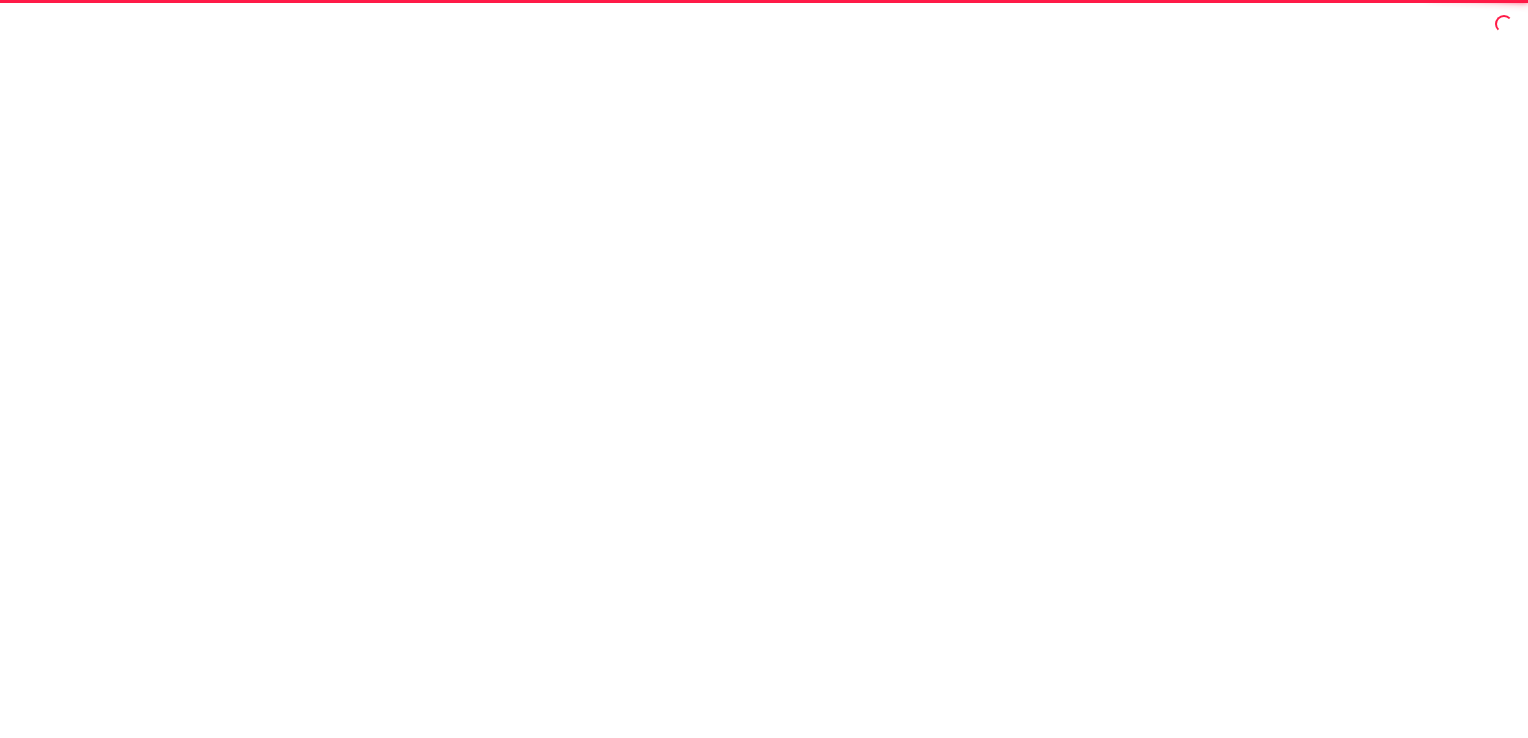 scroll, scrollTop: 0, scrollLeft: 0, axis: both 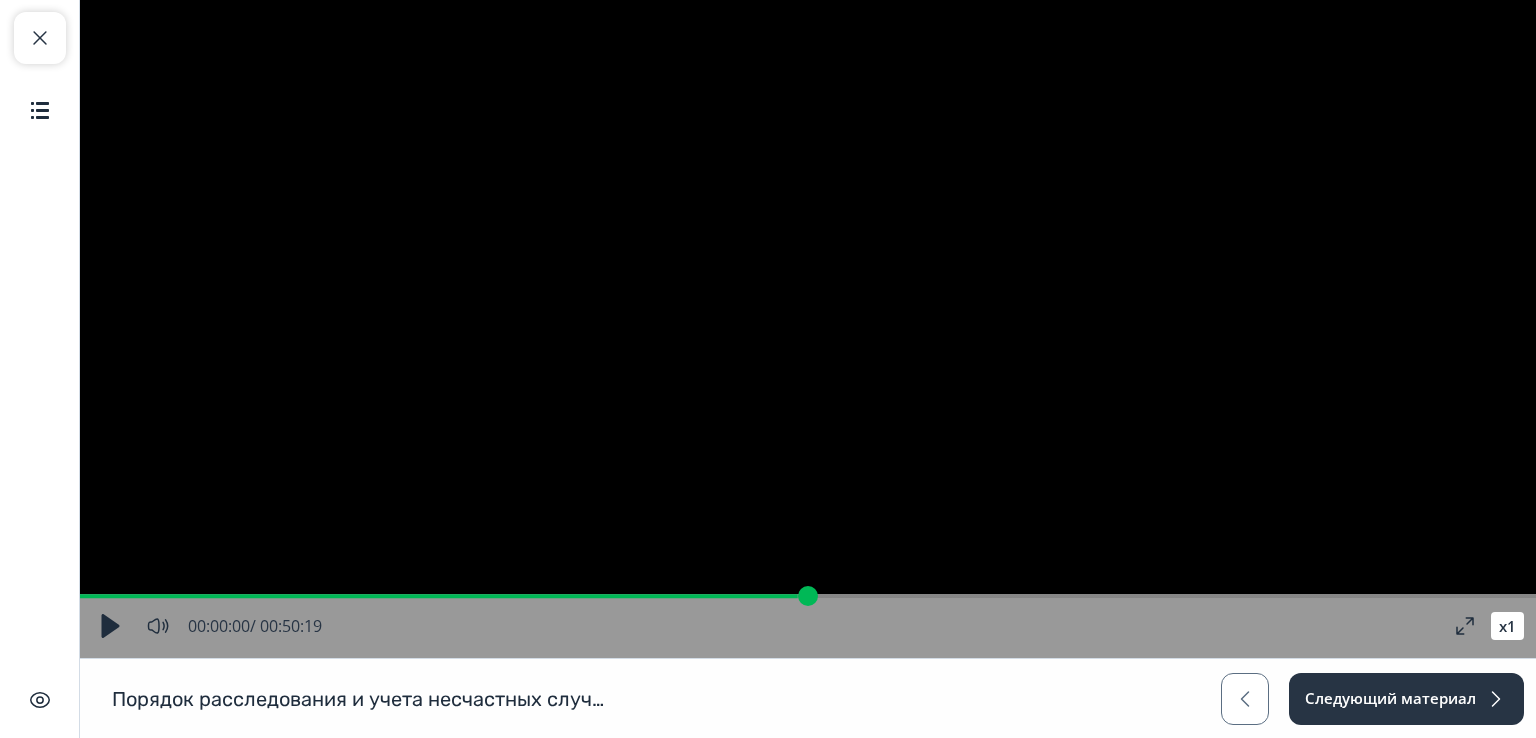 click at bounding box center (808, 596) 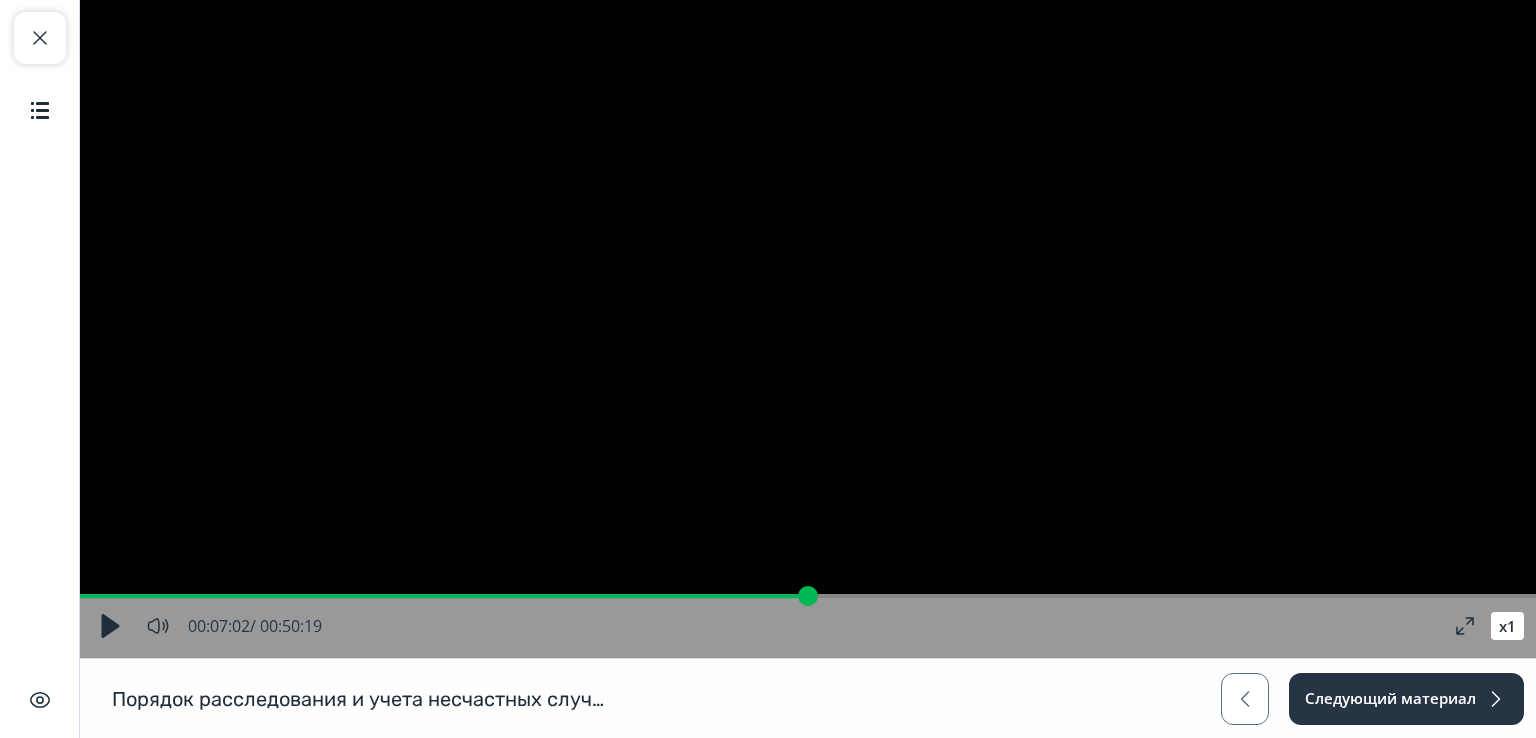 drag, startPoint x: 96, startPoint y: 594, endPoint x: 296, endPoint y: 633, distance: 203.76703 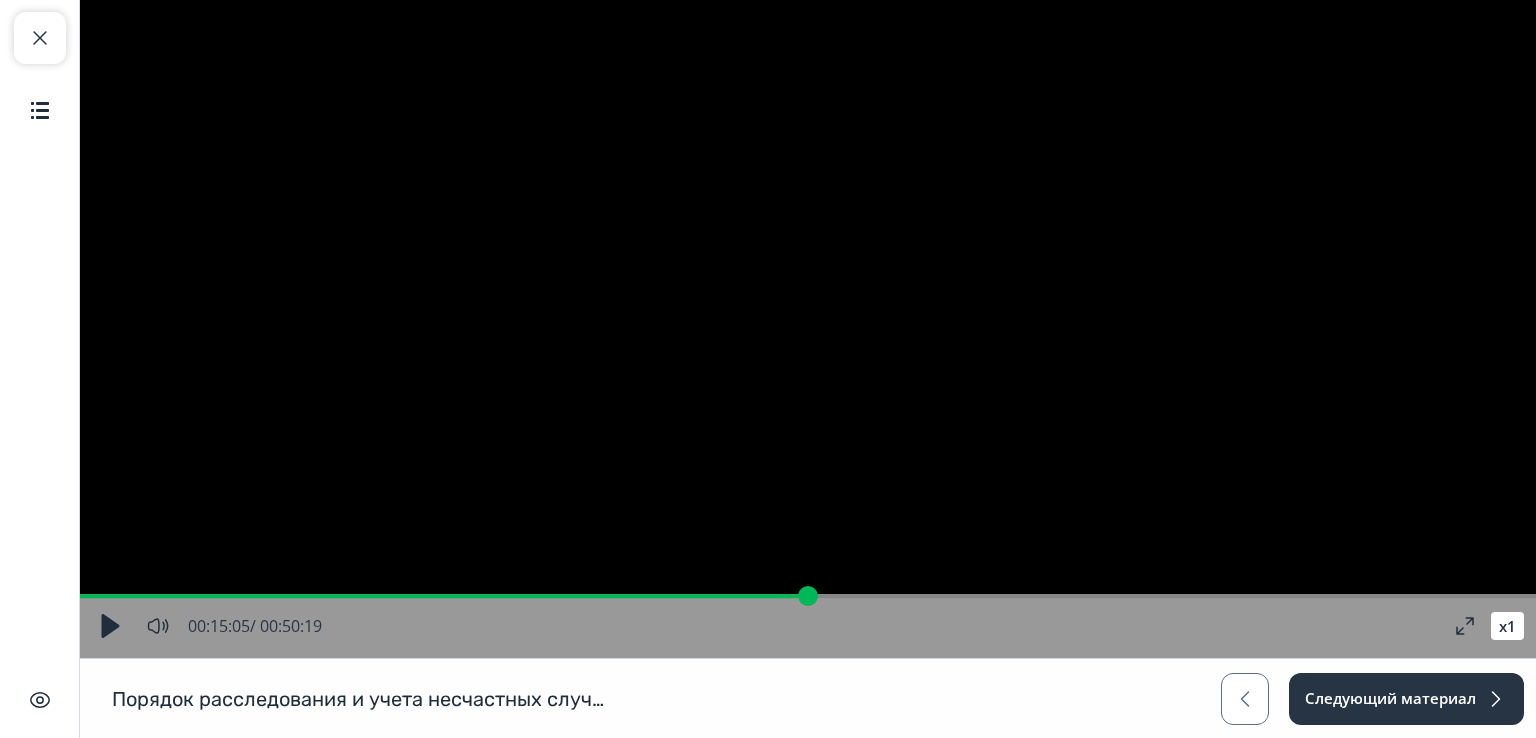 drag, startPoint x: 293, startPoint y: 601, endPoint x: 516, endPoint y: 646, distance: 227.49506 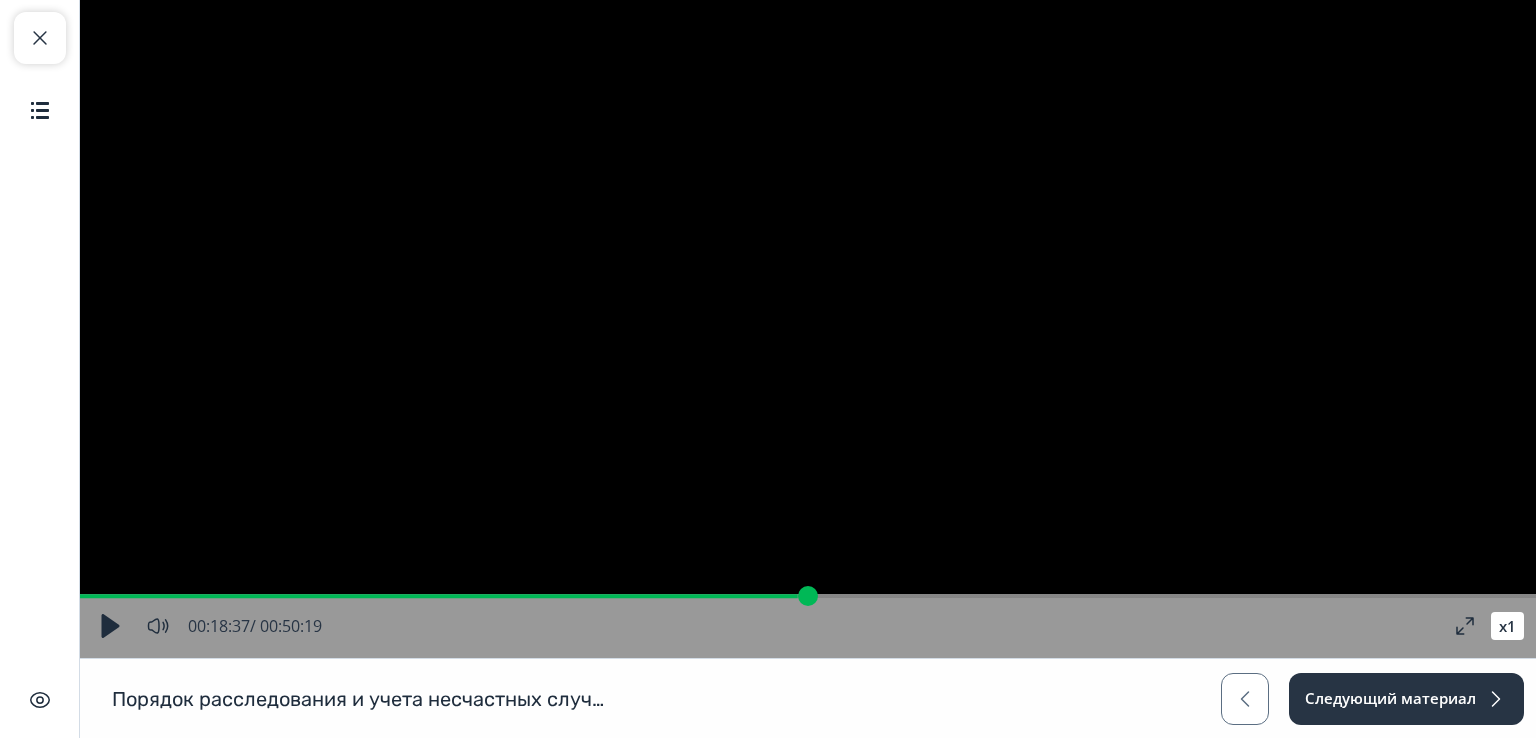 drag, startPoint x: 522, startPoint y: 593, endPoint x: 881, endPoint y: 651, distance: 363.65506 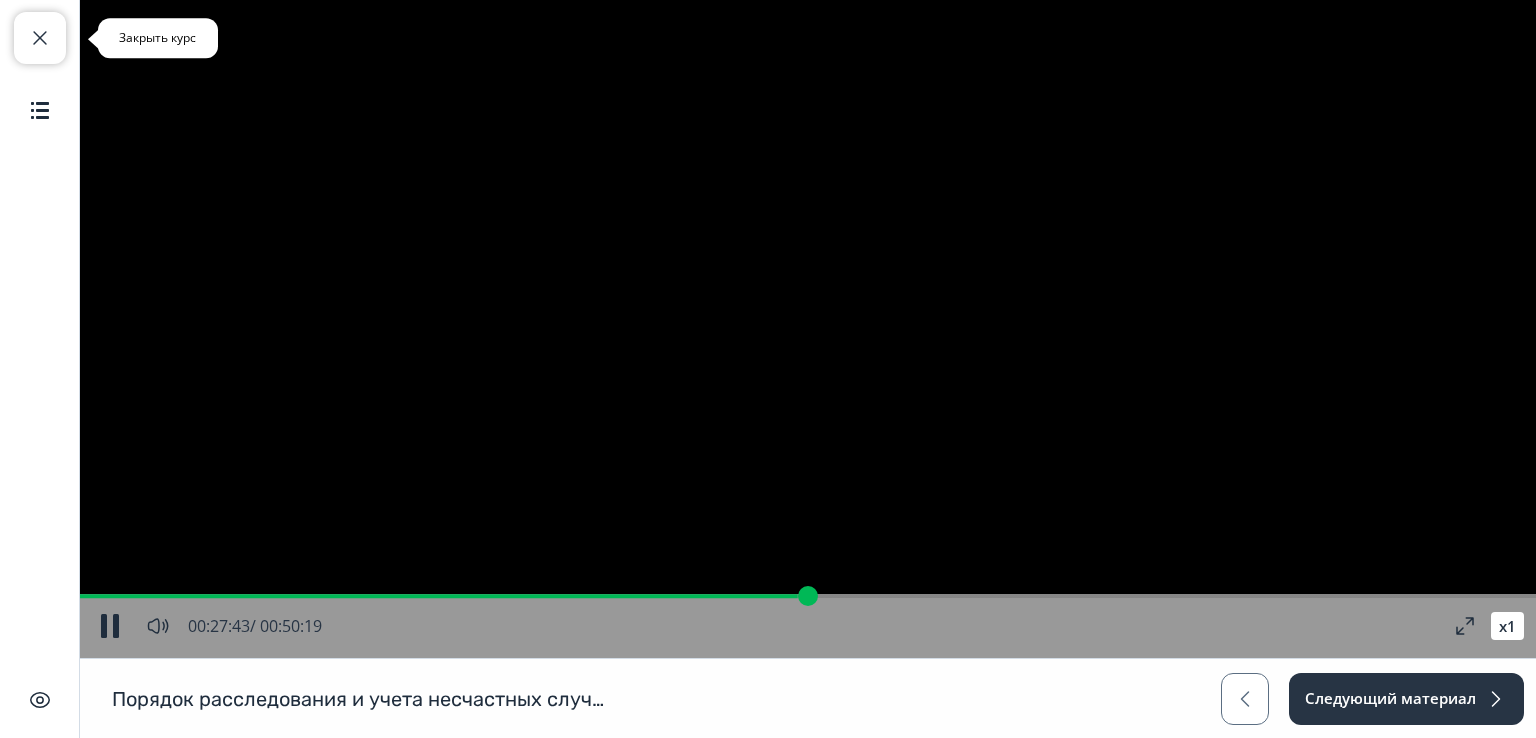 click at bounding box center (40, 38) 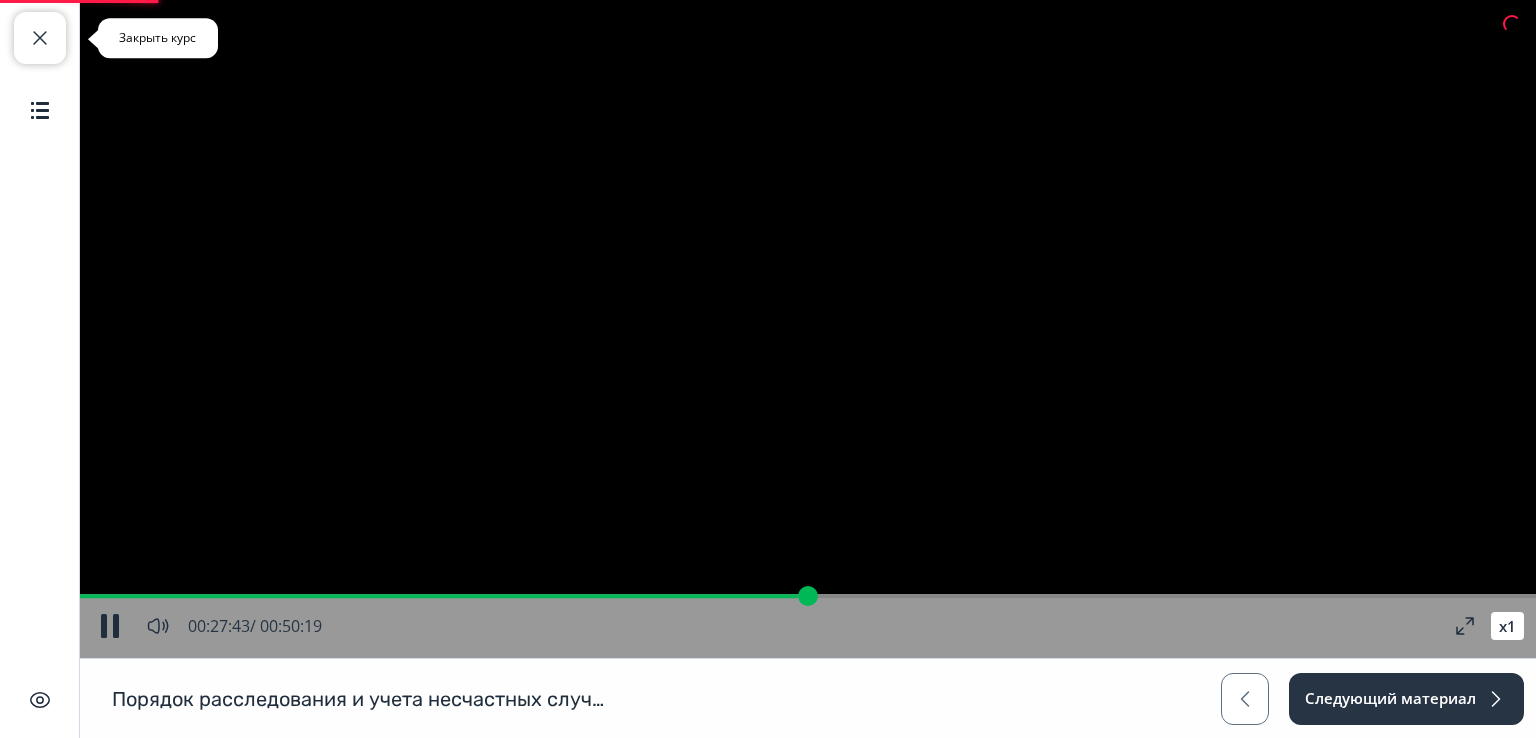 type on "**" 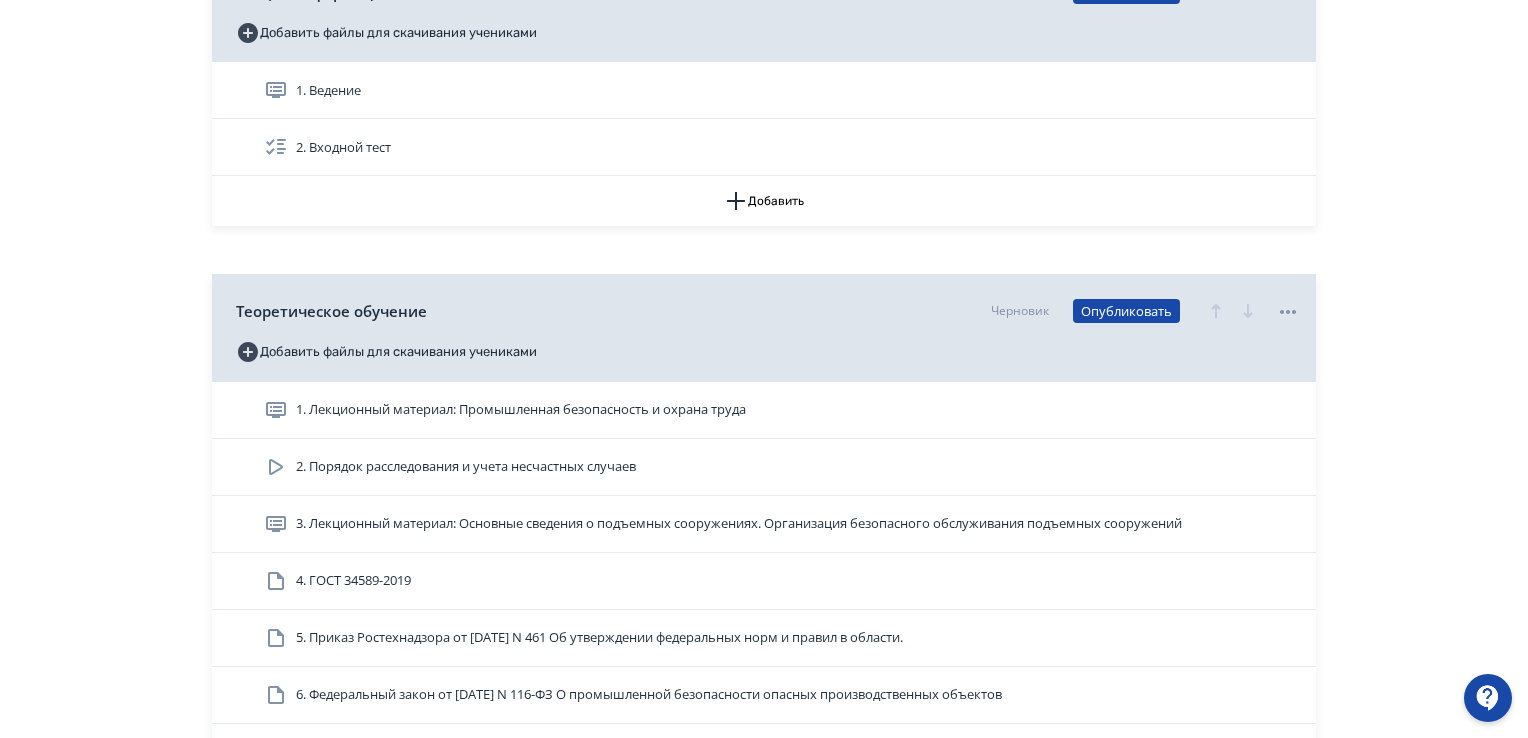 scroll, scrollTop: 500, scrollLeft: 0, axis: vertical 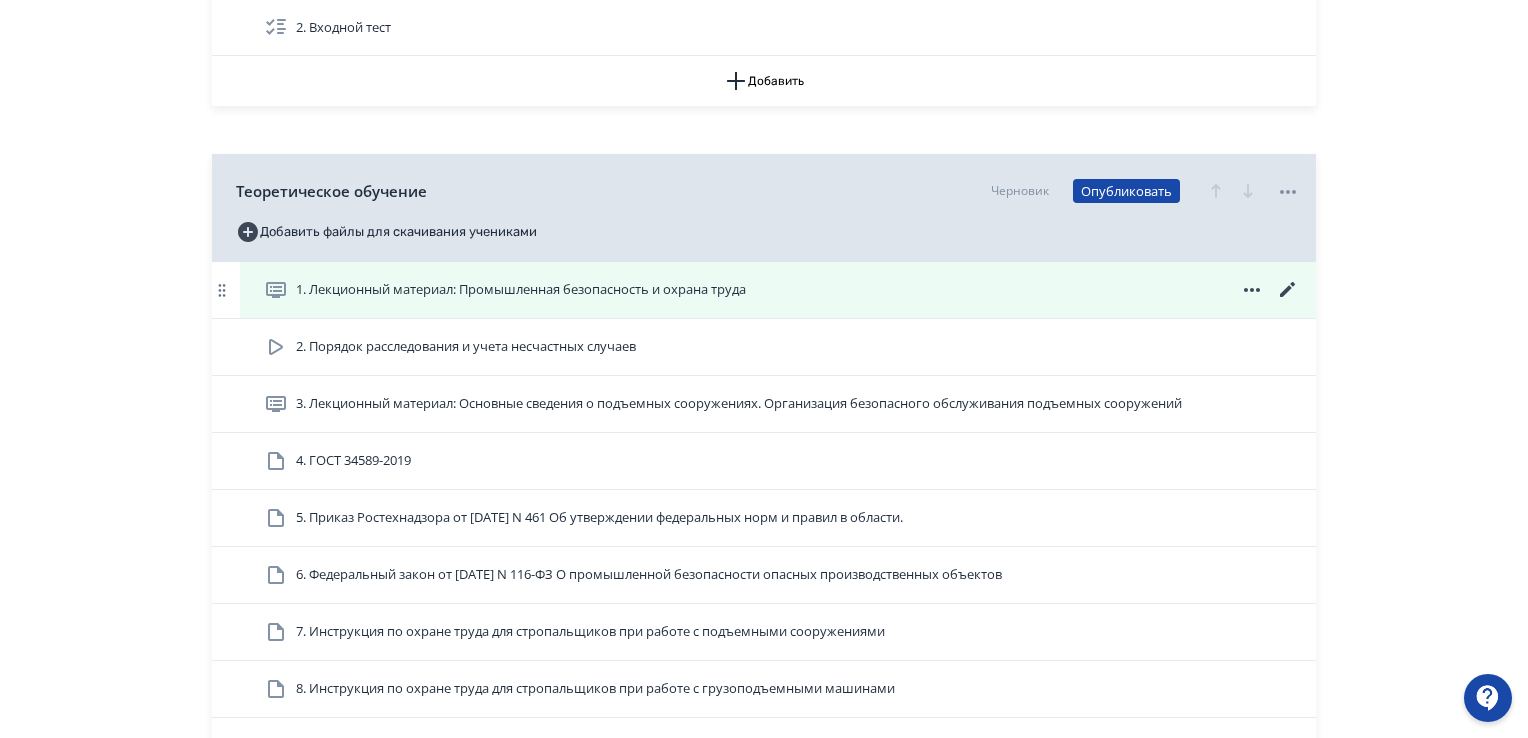 click 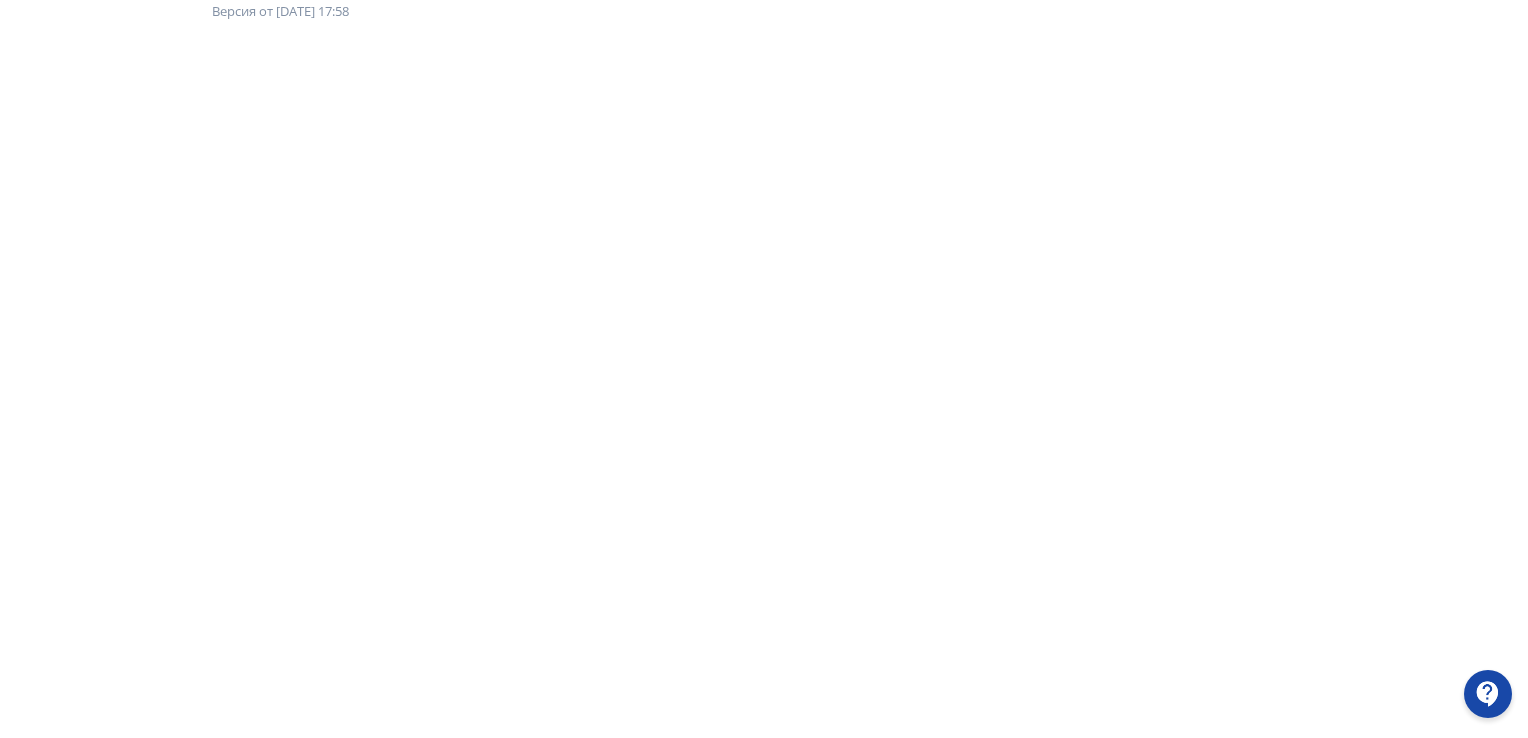 scroll, scrollTop: 0, scrollLeft: 0, axis: both 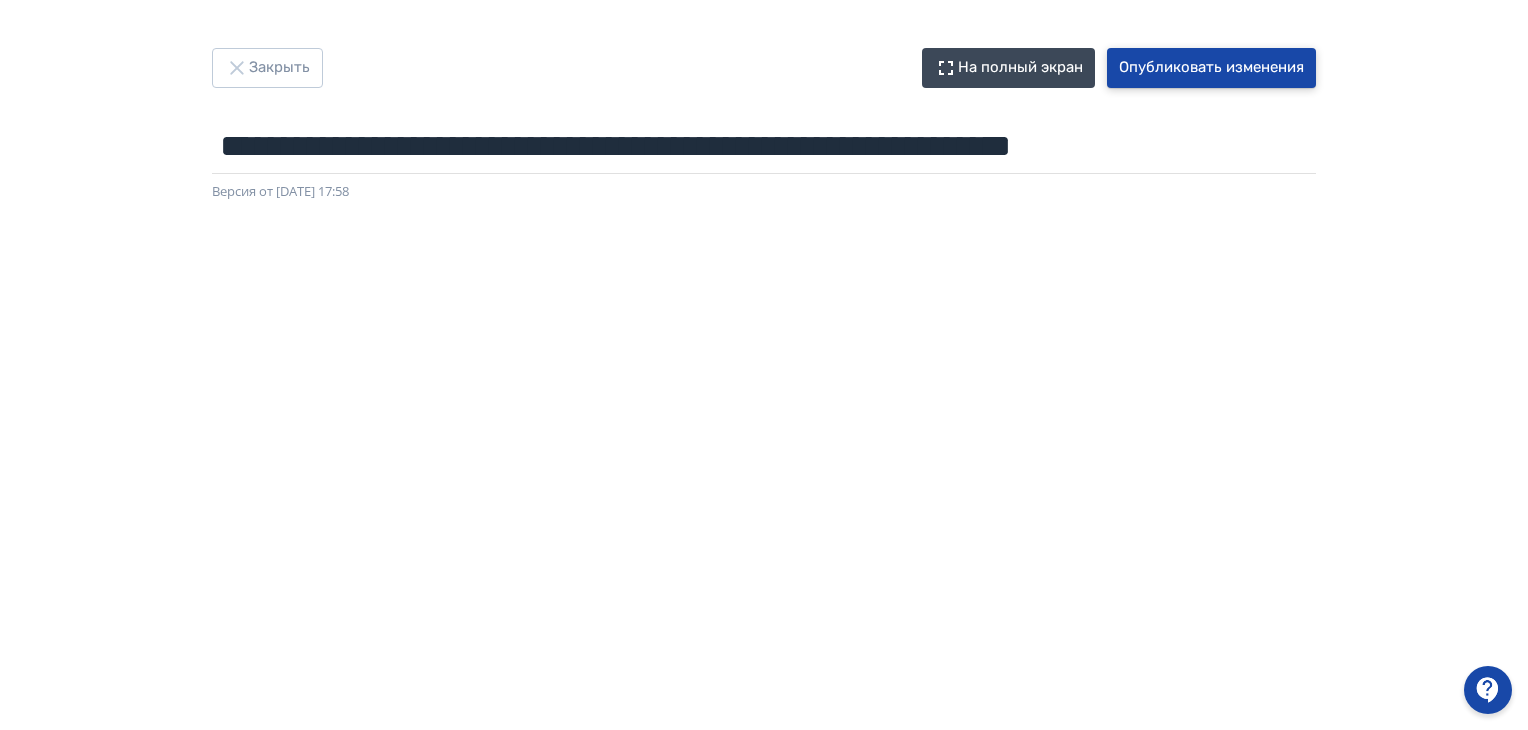 click on "Опубликовать изменения" at bounding box center [1211, 68] 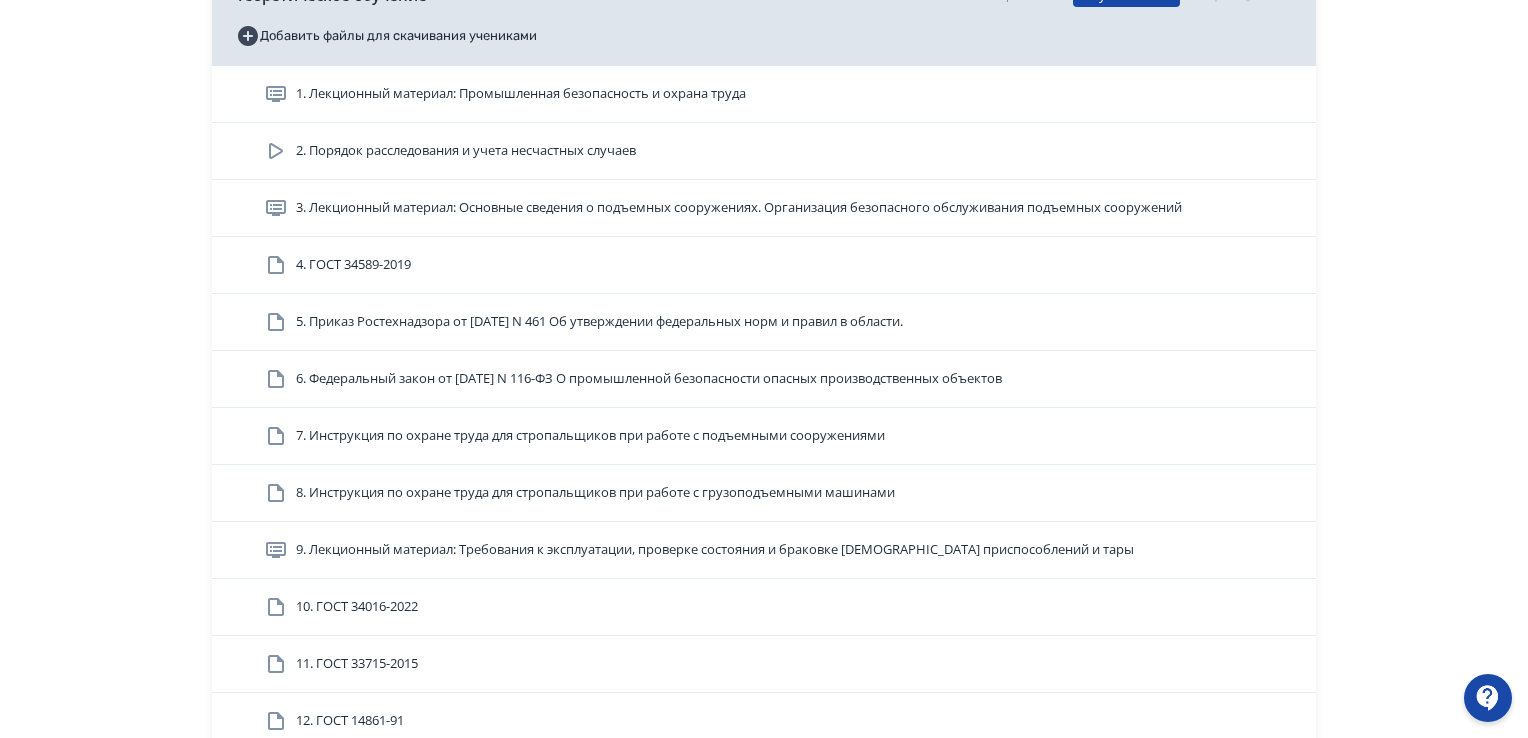 scroll, scrollTop: 700, scrollLeft: 0, axis: vertical 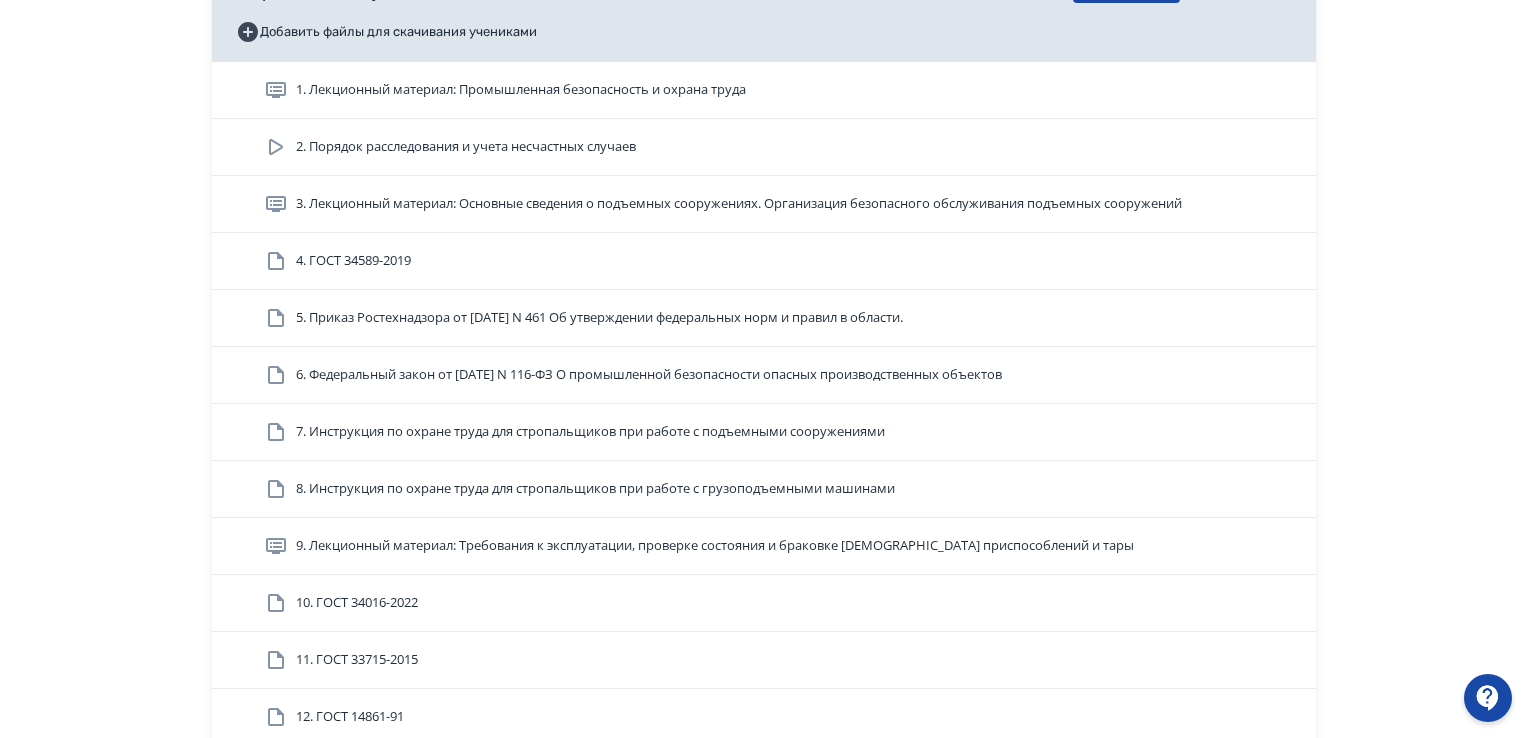 click on "8. Инструкция по охране труда  для стропальщиков при работе с грузоподъемными машинами" at bounding box center [782, 489] 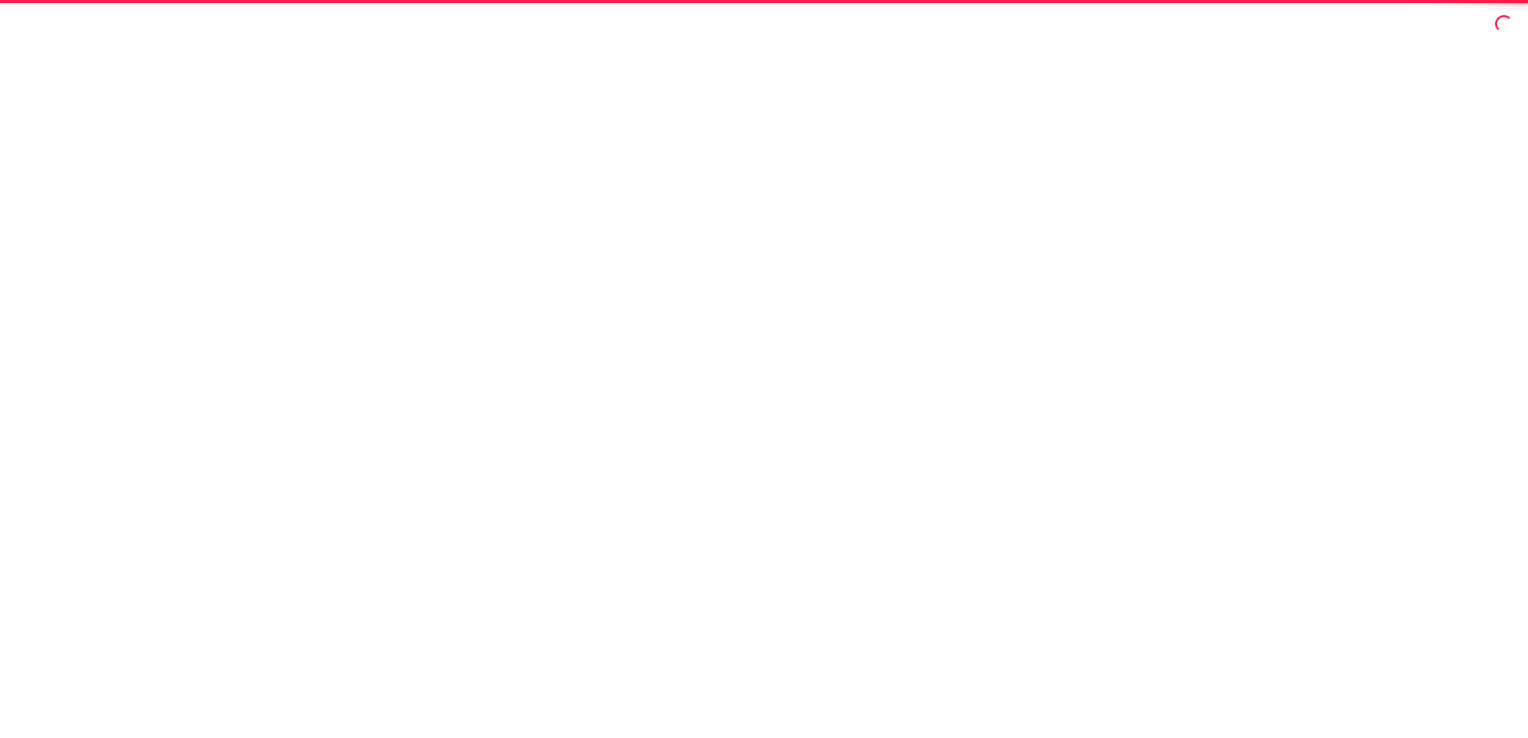 scroll, scrollTop: 0, scrollLeft: 0, axis: both 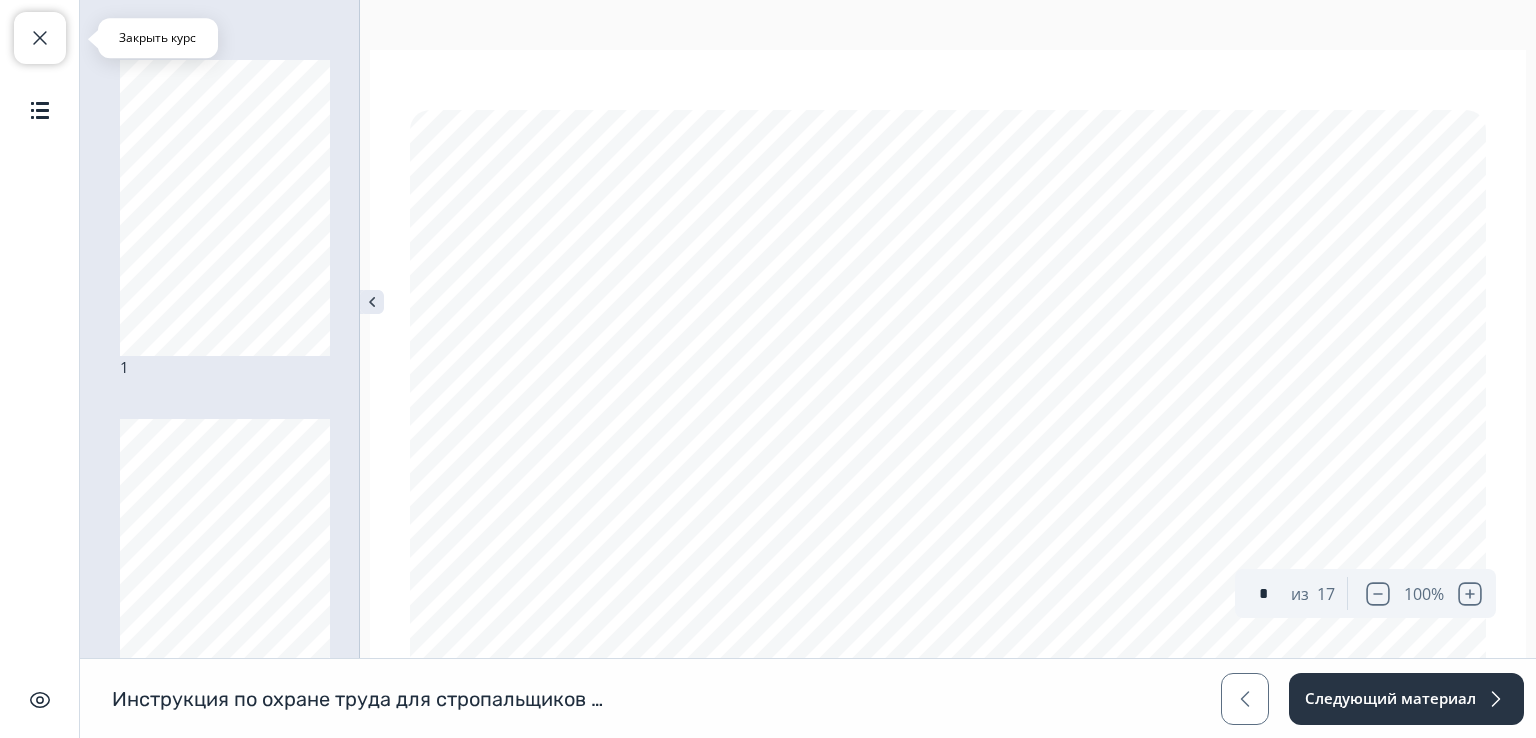 click at bounding box center (40, 38) 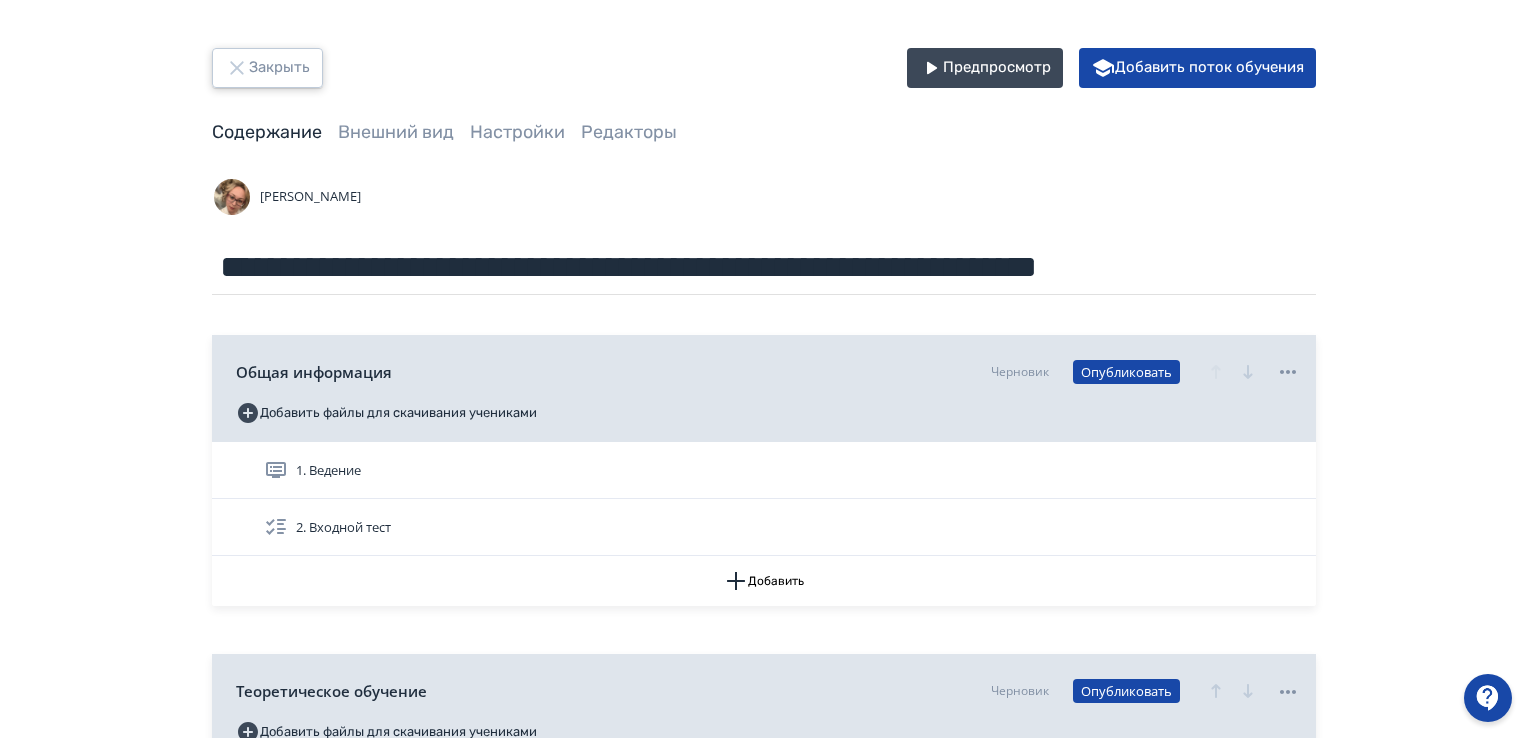 click on "Закрыть" at bounding box center (267, 68) 